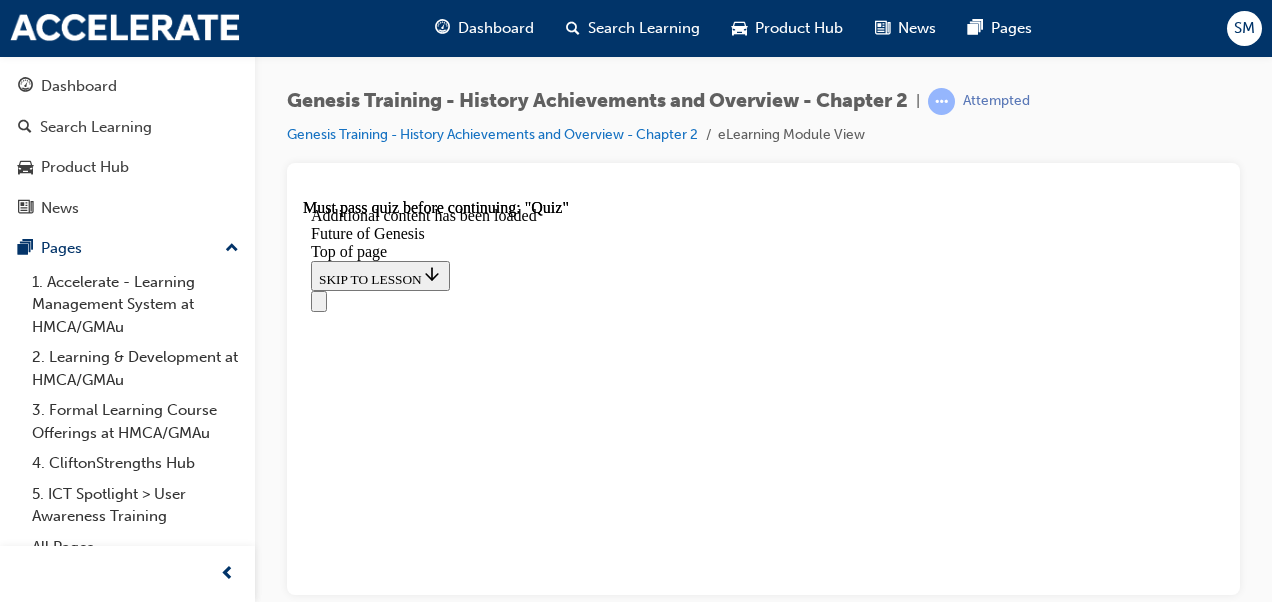 scroll, scrollTop: 0, scrollLeft: 0, axis: both 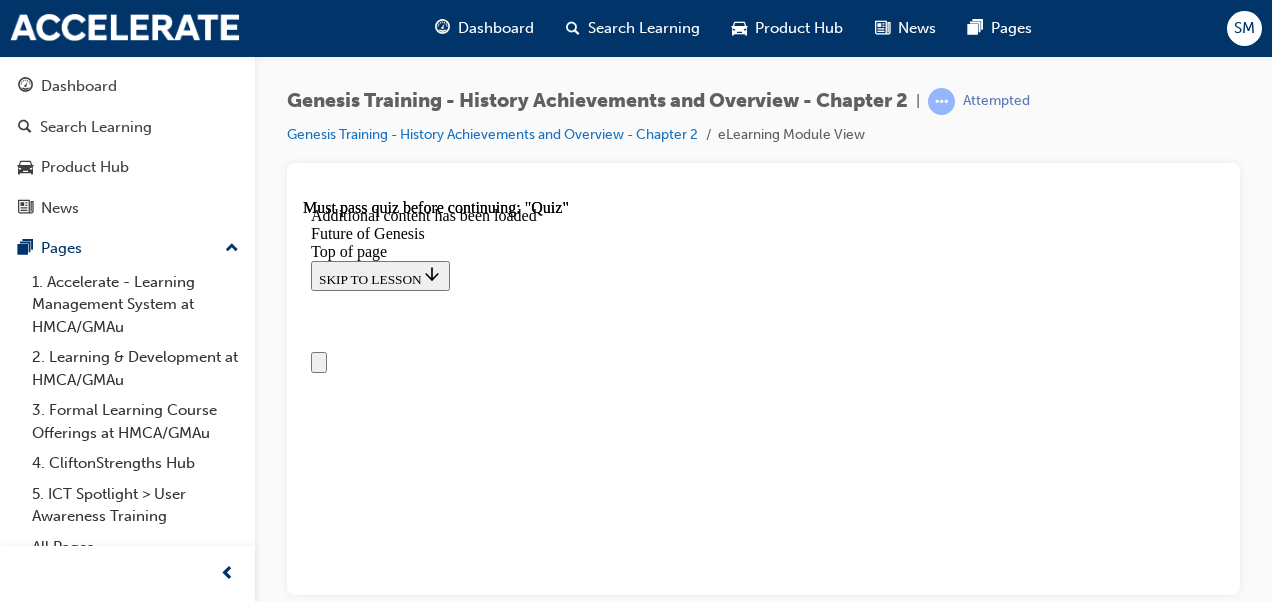 click on "Lesson 7 - Achievements" at bounding box center (391, 6870) 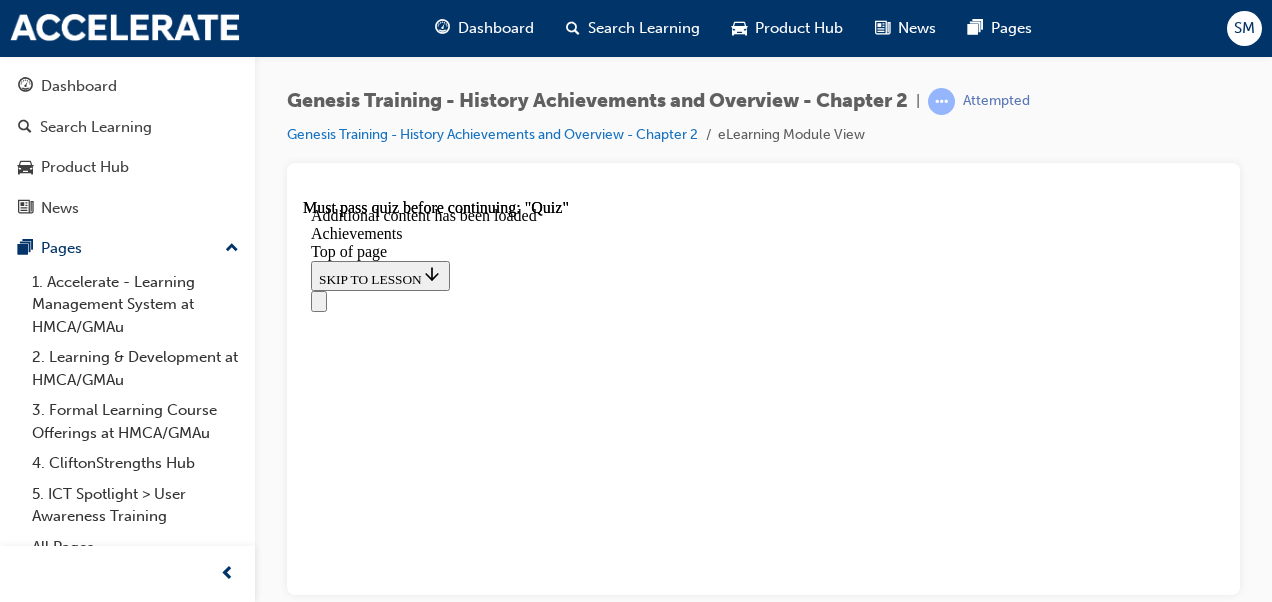 scroll, scrollTop: 9596, scrollLeft: 0, axis: vertical 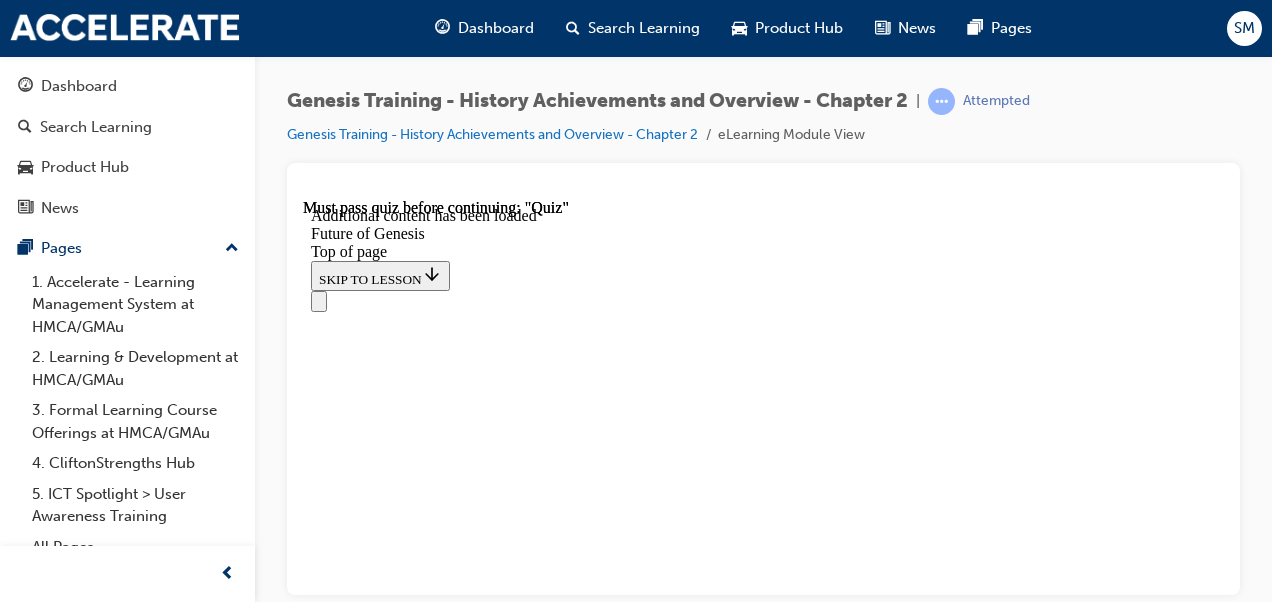 click at bounding box center [359, 7874] 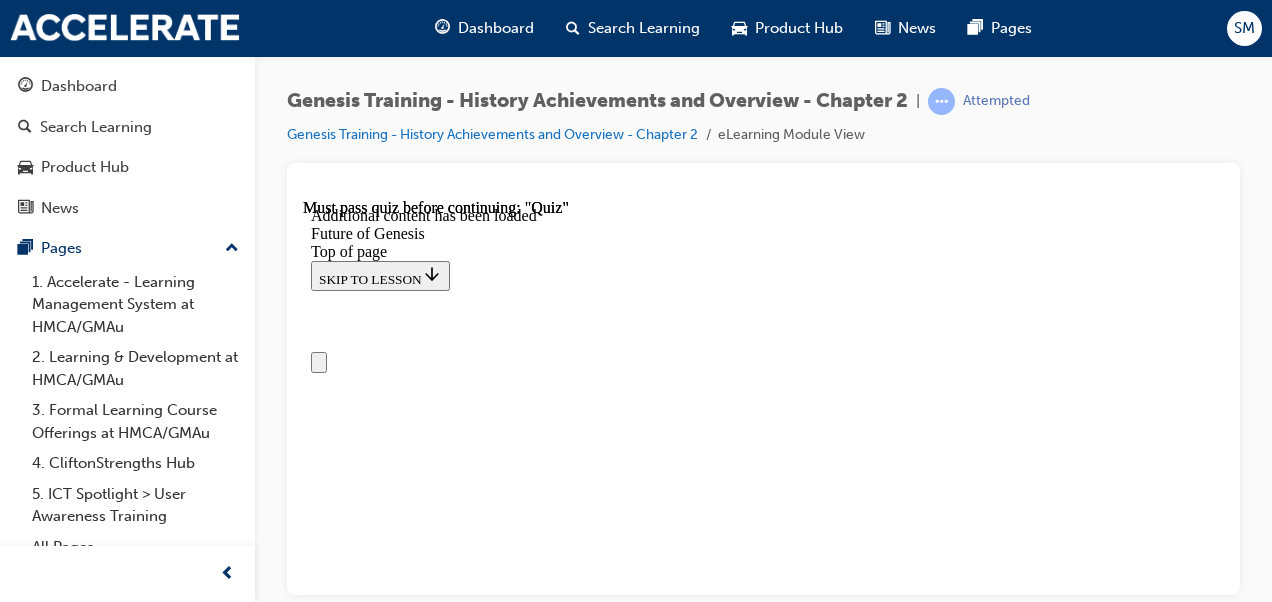 click on "Lesson 7 - Achievements" at bounding box center (763, 6861) 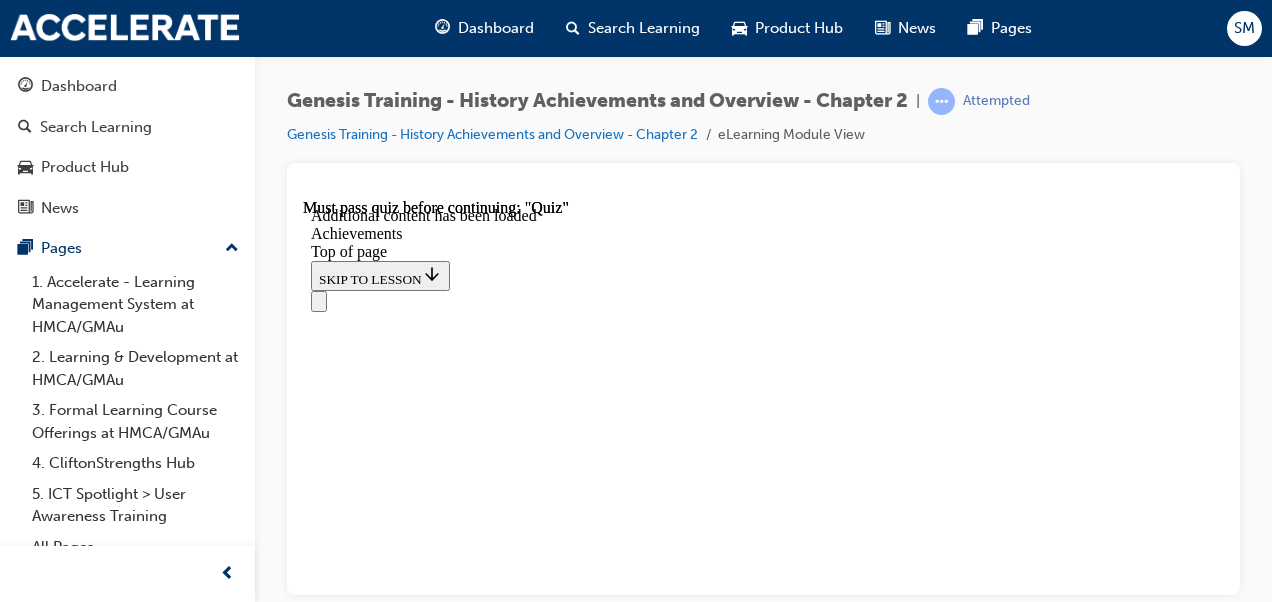 scroll, scrollTop: 7173, scrollLeft: 0, axis: vertical 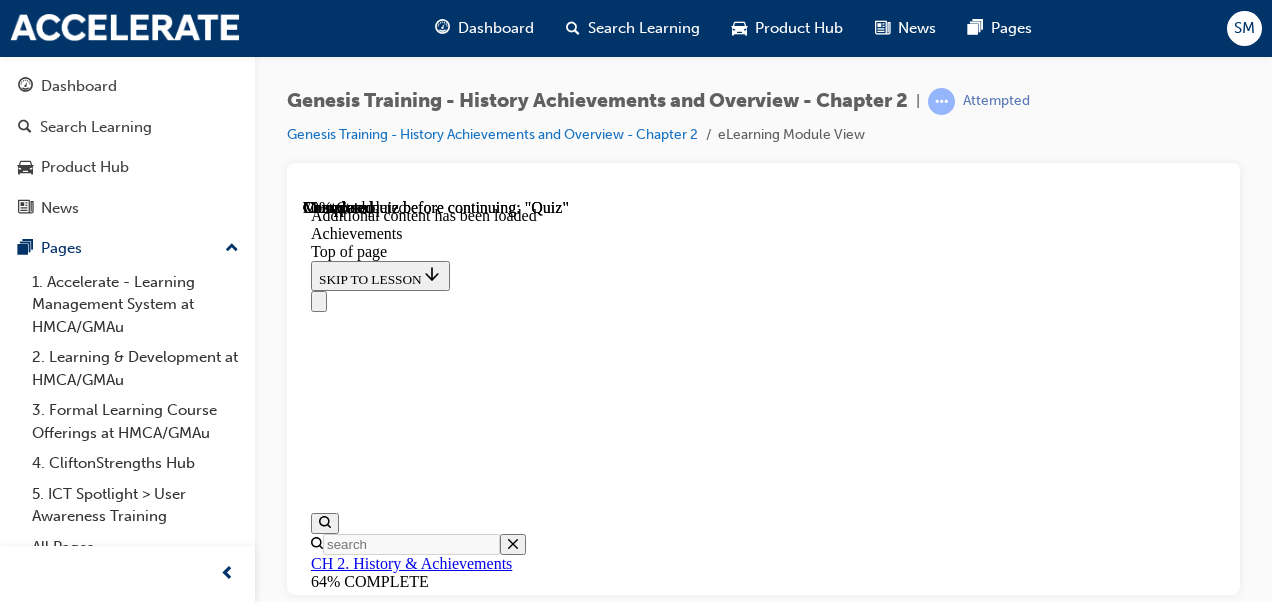 click on "Our timeless assets :  (2) Design elements" at bounding box center (803, 2270) 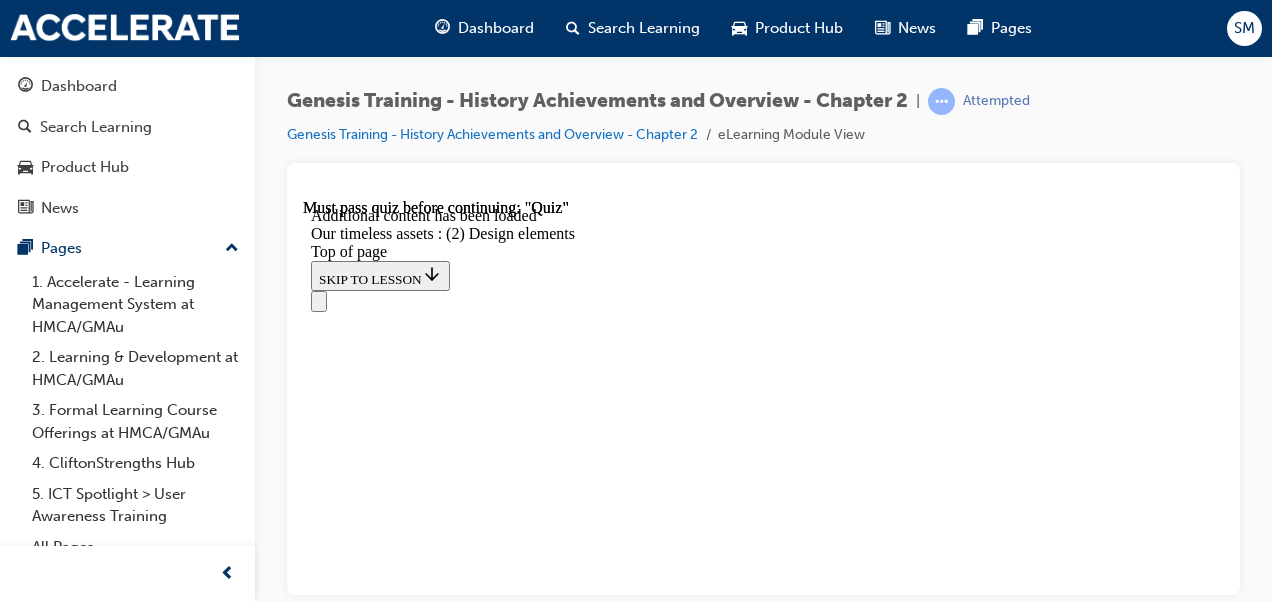 scroll, scrollTop: 0, scrollLeft: 0, axis: both 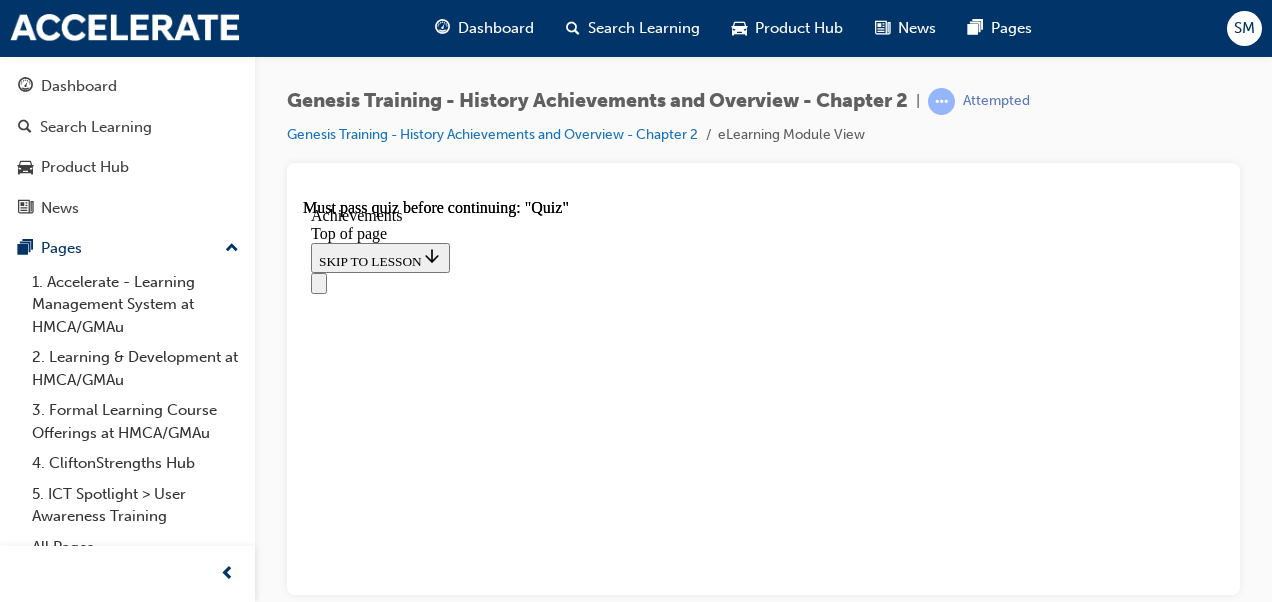 click at bounding box center [311, 10130] 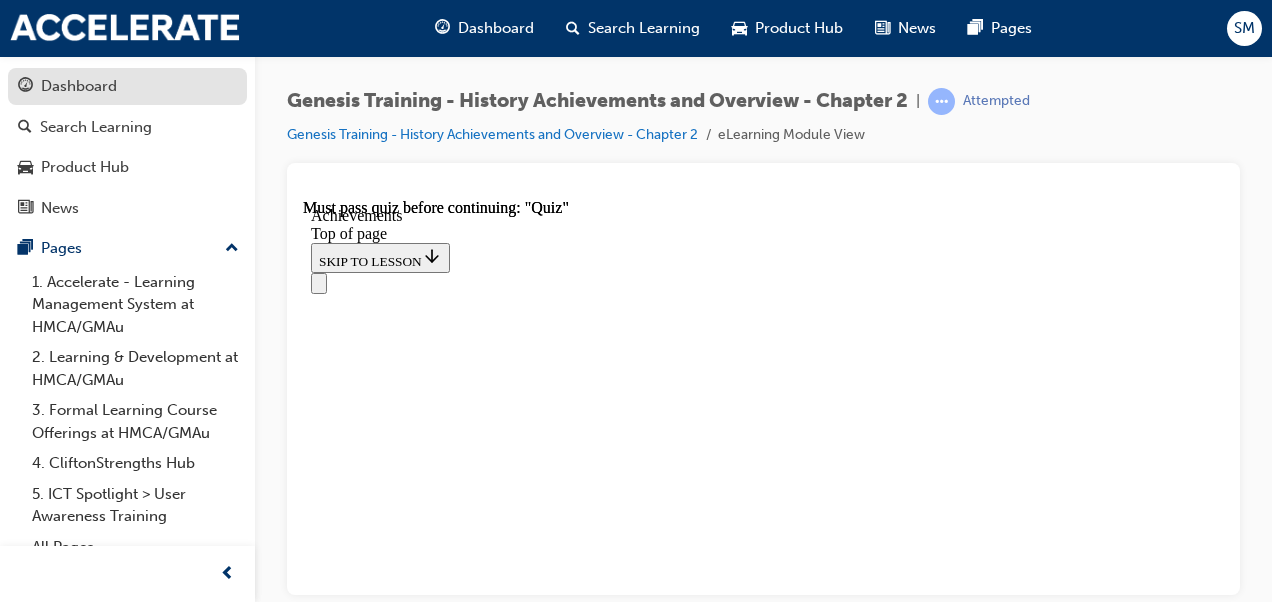 click on "Dashboard" at bounding box center (127, 86) 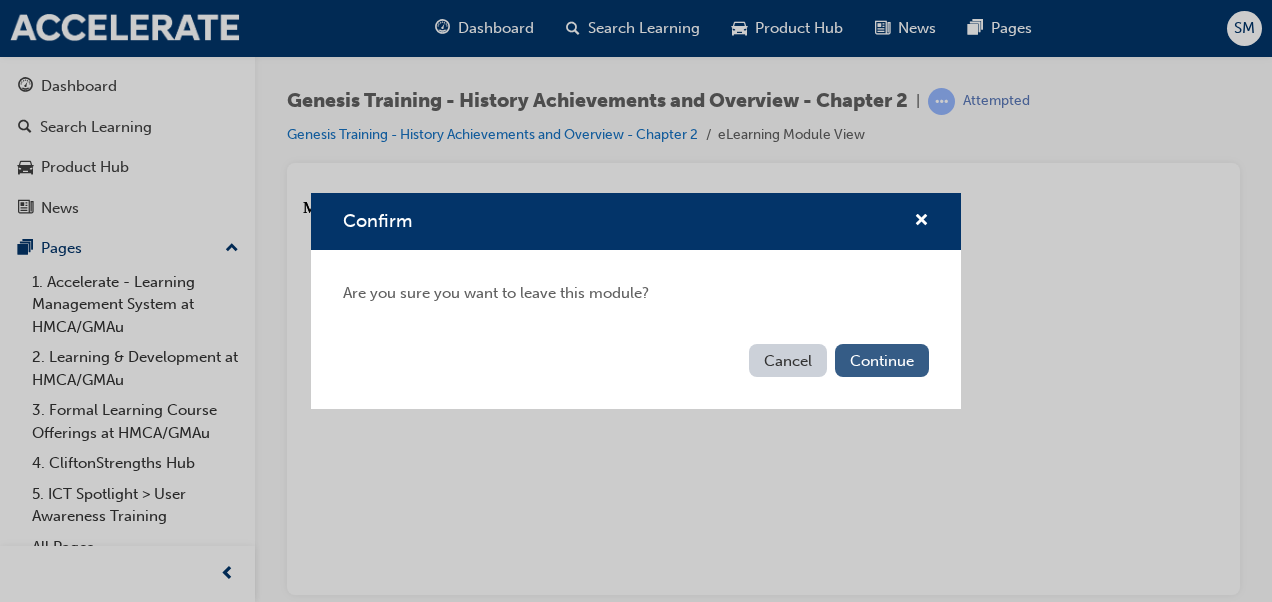 click on "Continue" at bounding box center (882, 360) 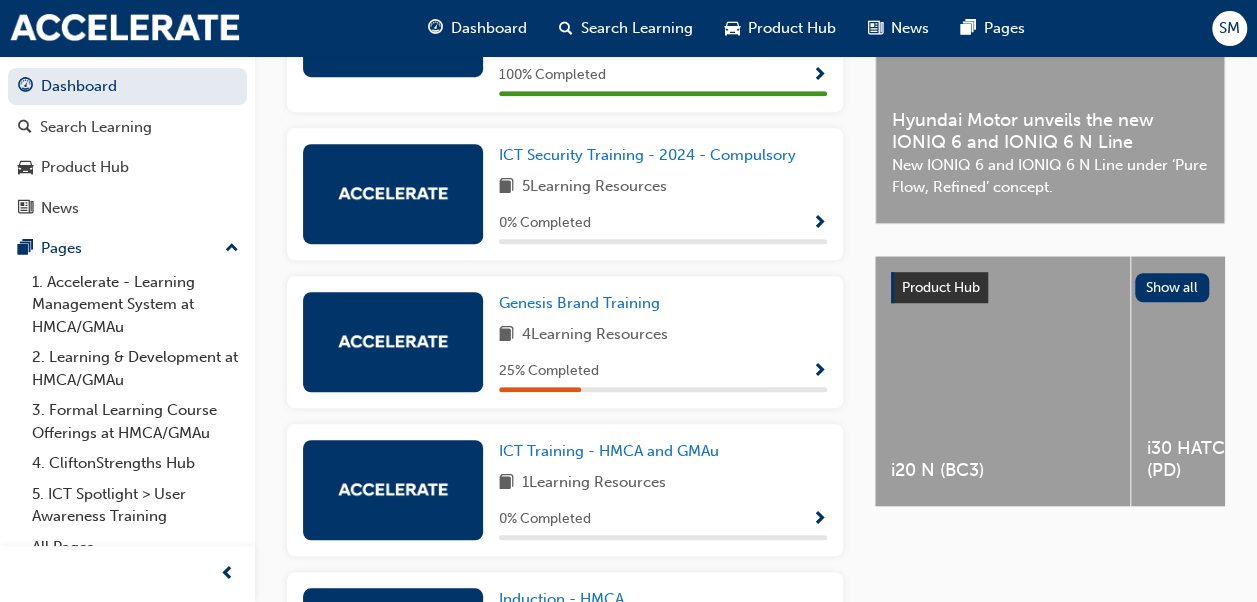 scroll, scrollTop: 600, scrollLeft: 0, axis: vertical 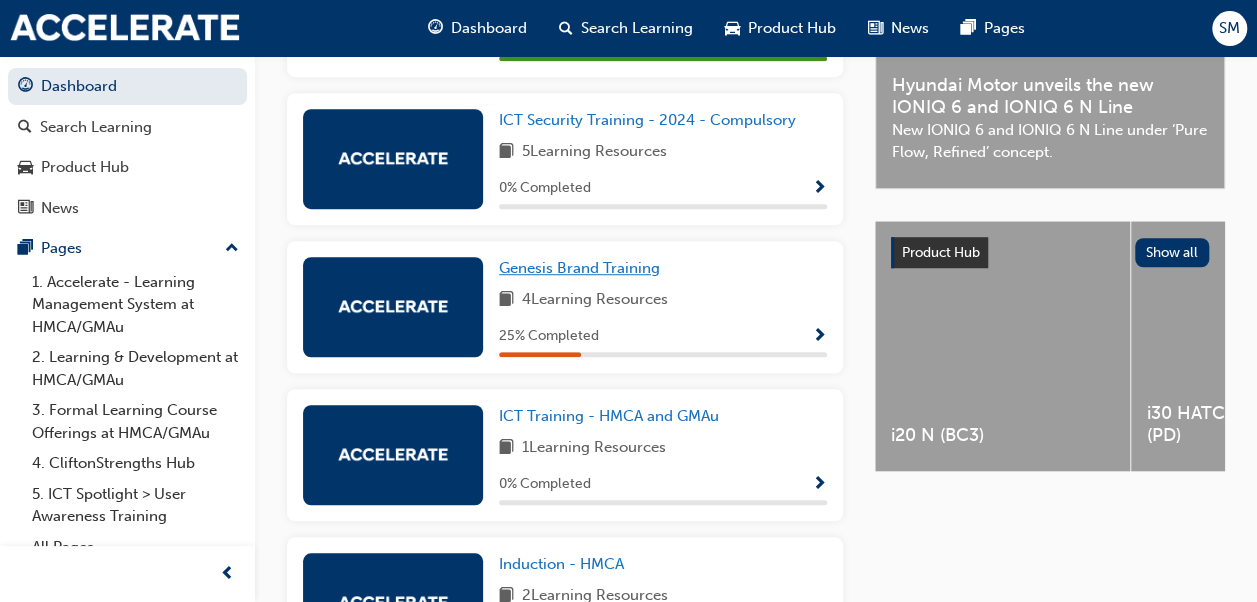 click on "Genesis Brand Training" at bounding box center (583, 268) 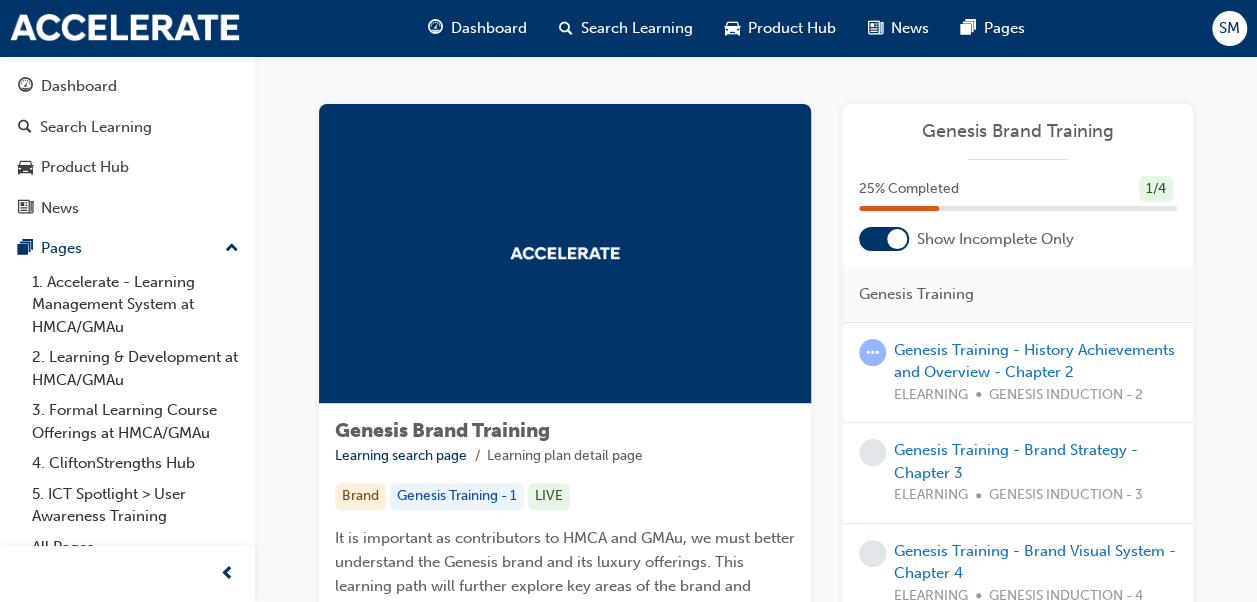 scroll, scrollTop: 36, scrollLeft: 0, axis: vertical 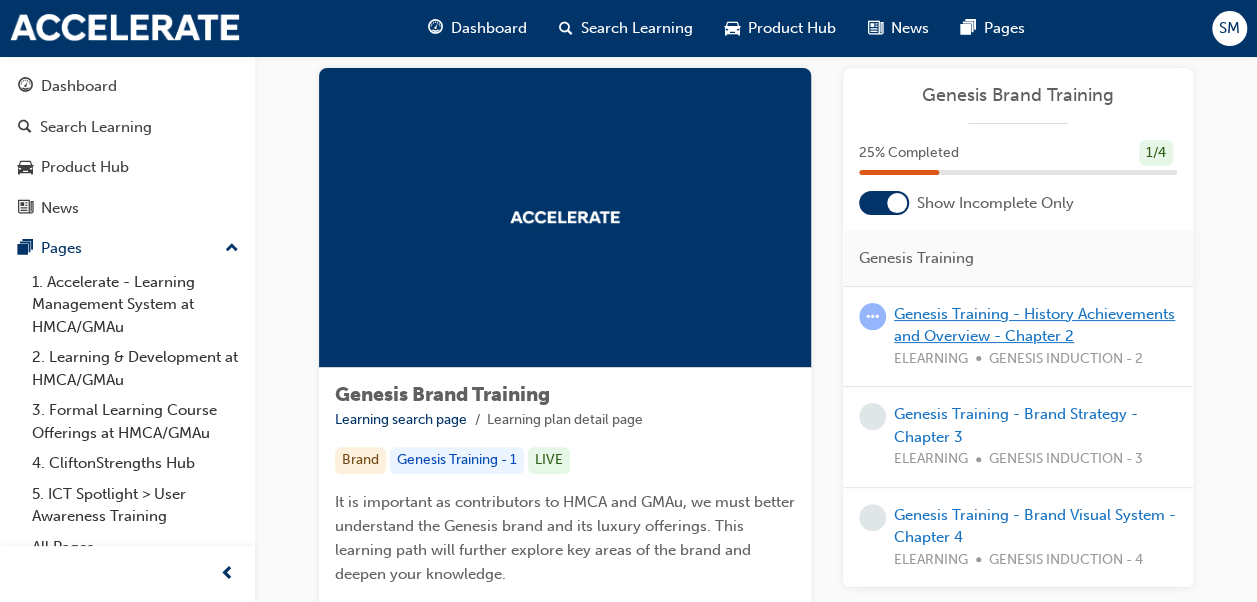 click on "Genesis Training - History Achievements and Overview - Chapter 2" at bounding box center [1034, 325] 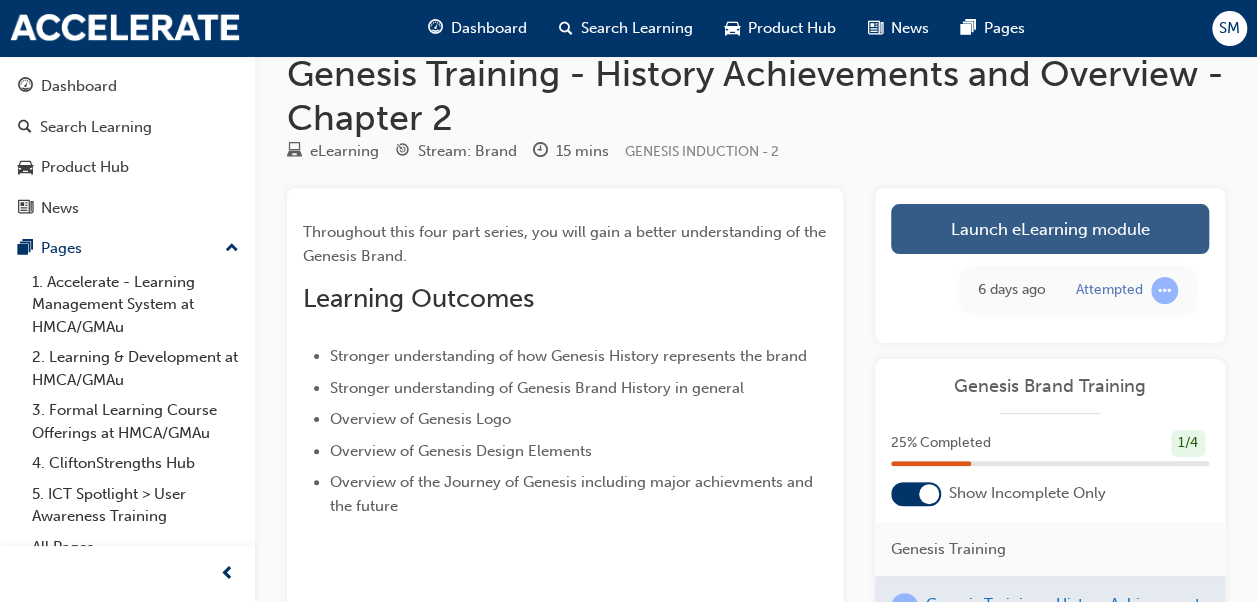 click on "Launch eLearning module" at bounding box center [1050, 229] 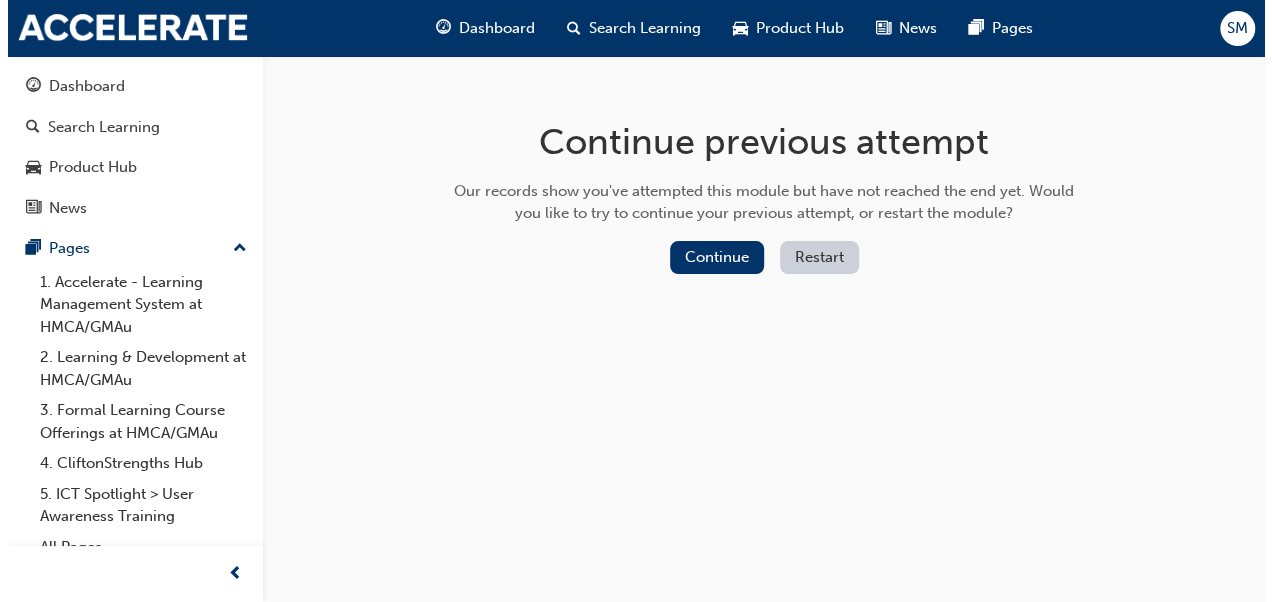 scroll, scrollTop: 0, scrollLeft: 0, axis: both 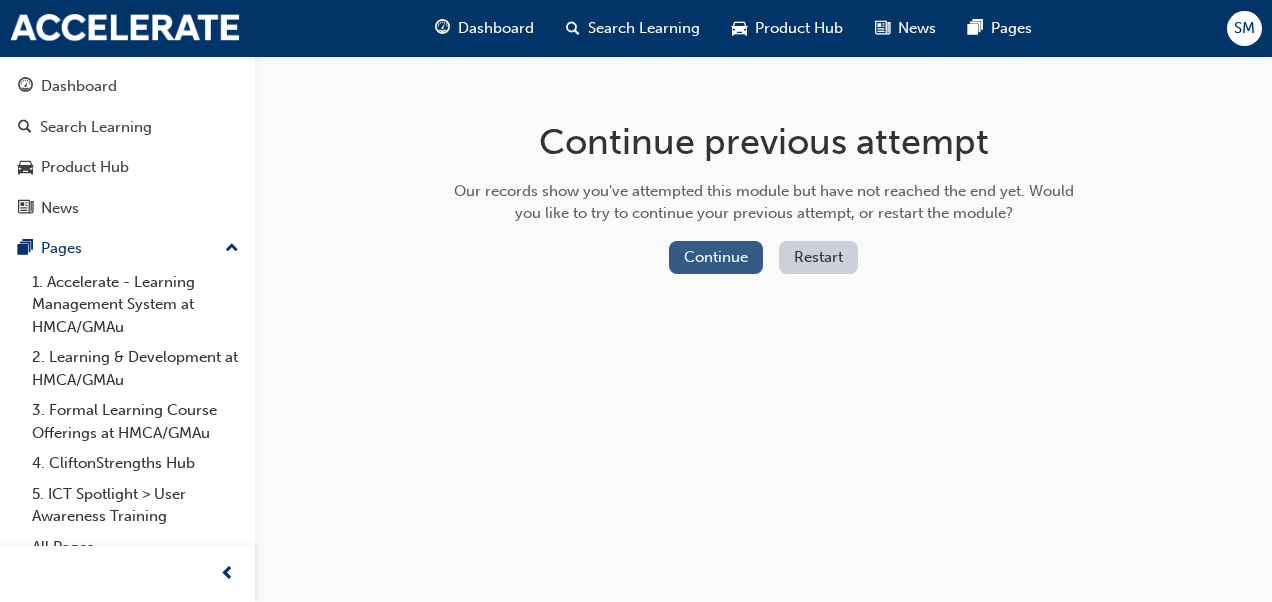 click on "Continue" at bounding box center (716, 257) 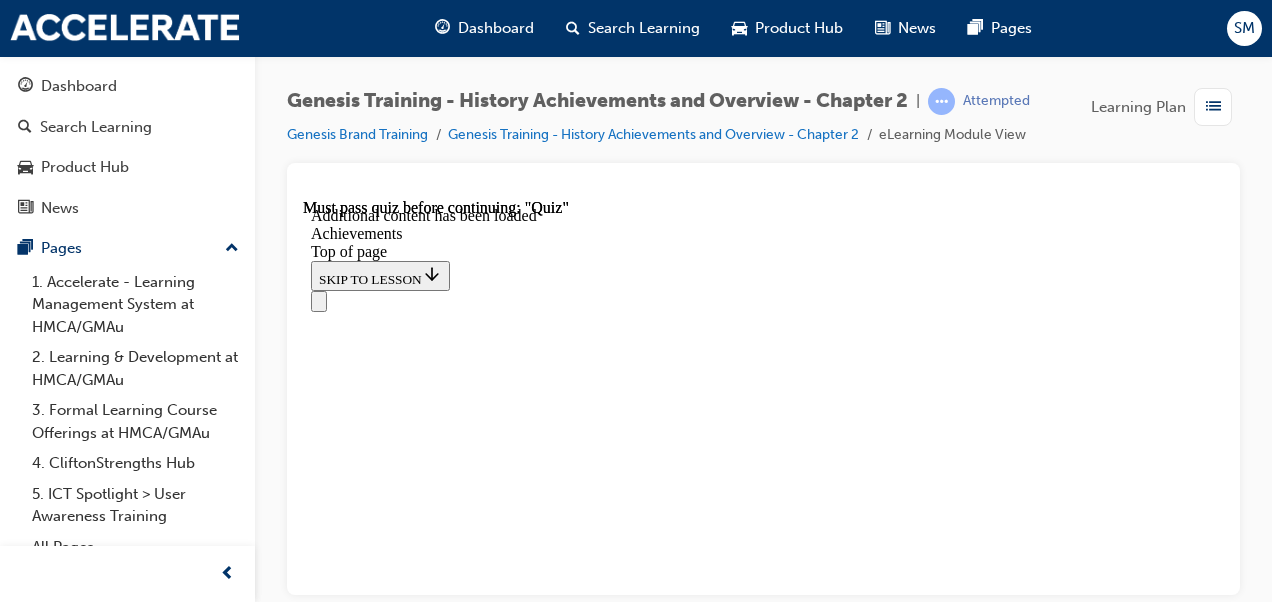 scroll, scrollTop: 0, scrollLeft: 0, axis: both 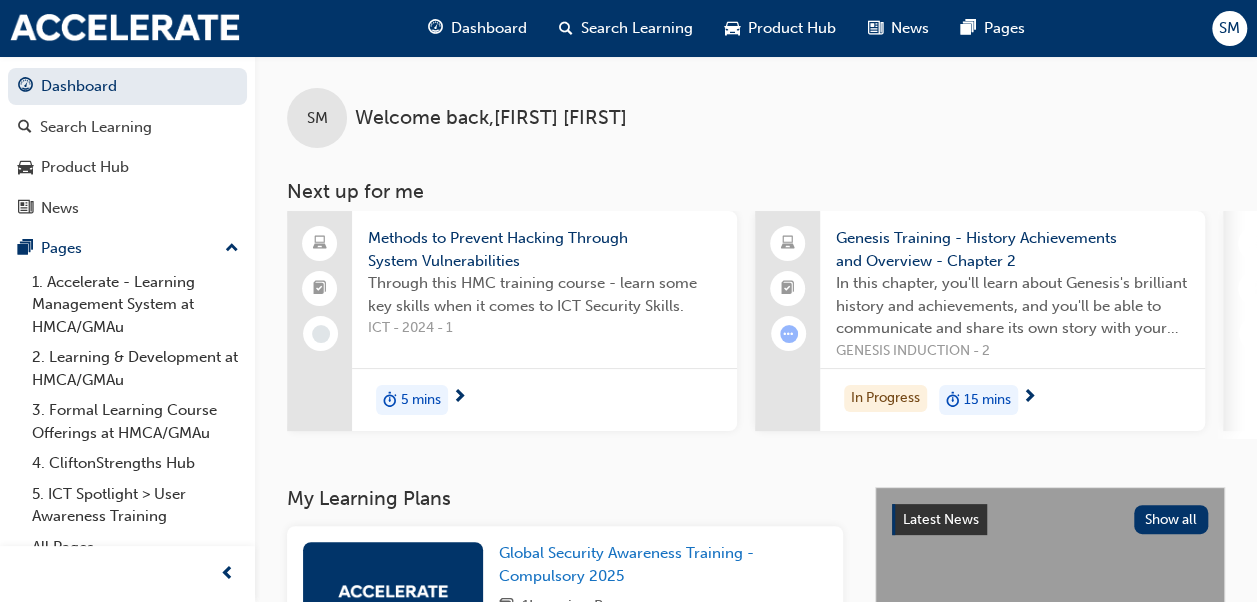 click on "SM Welcome back , [FIRST] [LAST] Next up for me Methods to Prevent Hacking Through System Vulnerabilities Through this HMC training course - learn some key skills when it comes to ICT Security Skills. ICT - [YEAR] - 1 5 mins Genesis Training - History Achievements and Overview - Chapter 2 In this chapter, you'll learn about Genesis's brilliant history and achievements, and you'll be able to communicate and share its own story with your internal and external customers. GENESIS INDUCTION - 2 In Progress 15 mins Global Security Awareness Training - Compulsory Course Security means the state of being protected against the unauthorised use of information. This course will take you through 4 key areas of focus followed by a short quiz. This course is compulsory. GST - 1 10 mins Hyundai Australia Induction Module - Part A: Welcome to Hyundai H-IND-A 9 mins Hyundai Brand Strategy - Video Presentations How we achieve our brand vision by understanding our brand purpose. HMCA_BRANDVID 20 mins View all" at bounding box center [756, 271] 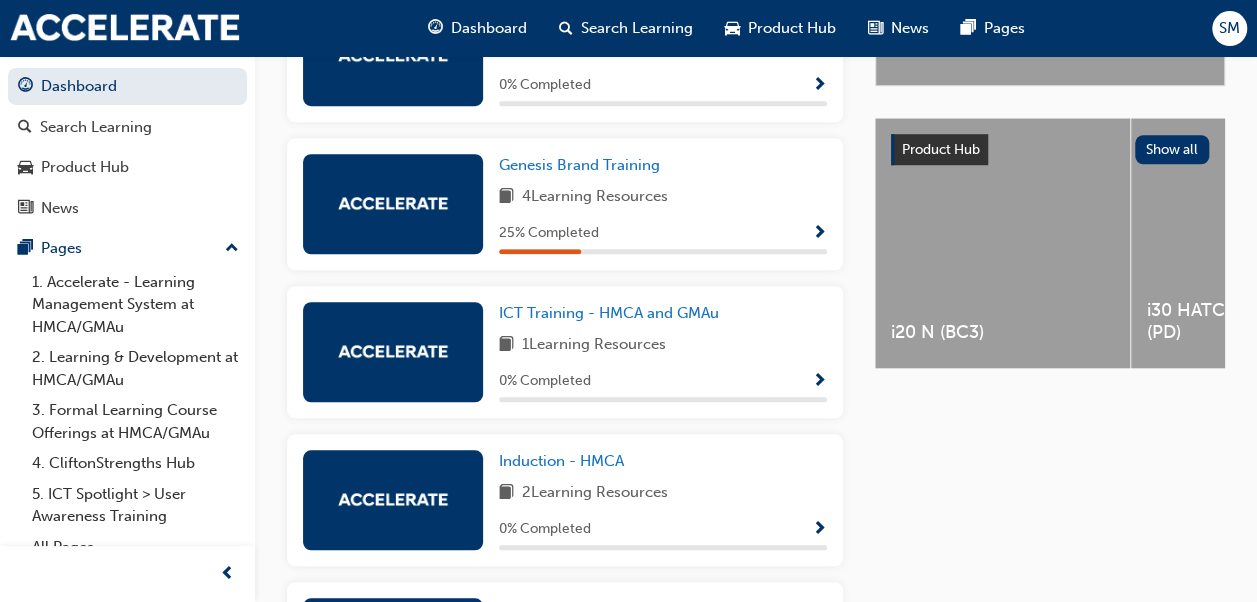 scroll, scrollTop: 702, scrollLeft: 0, axis: vertical 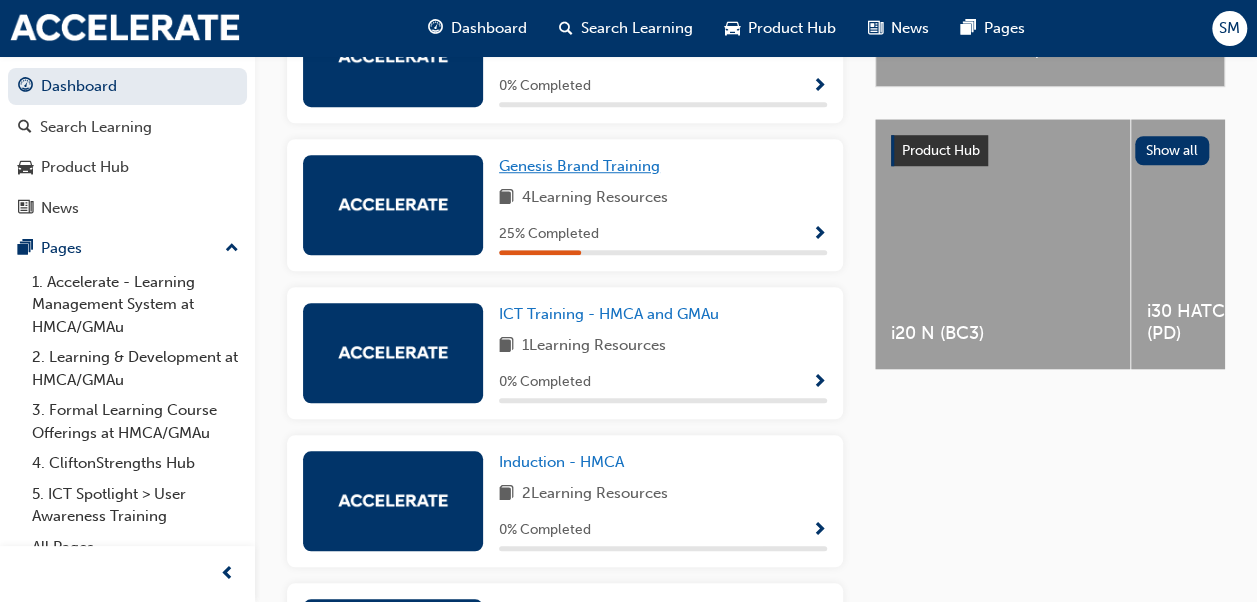 click on "Genesis Brand Training" at bounding box center [579, 166] 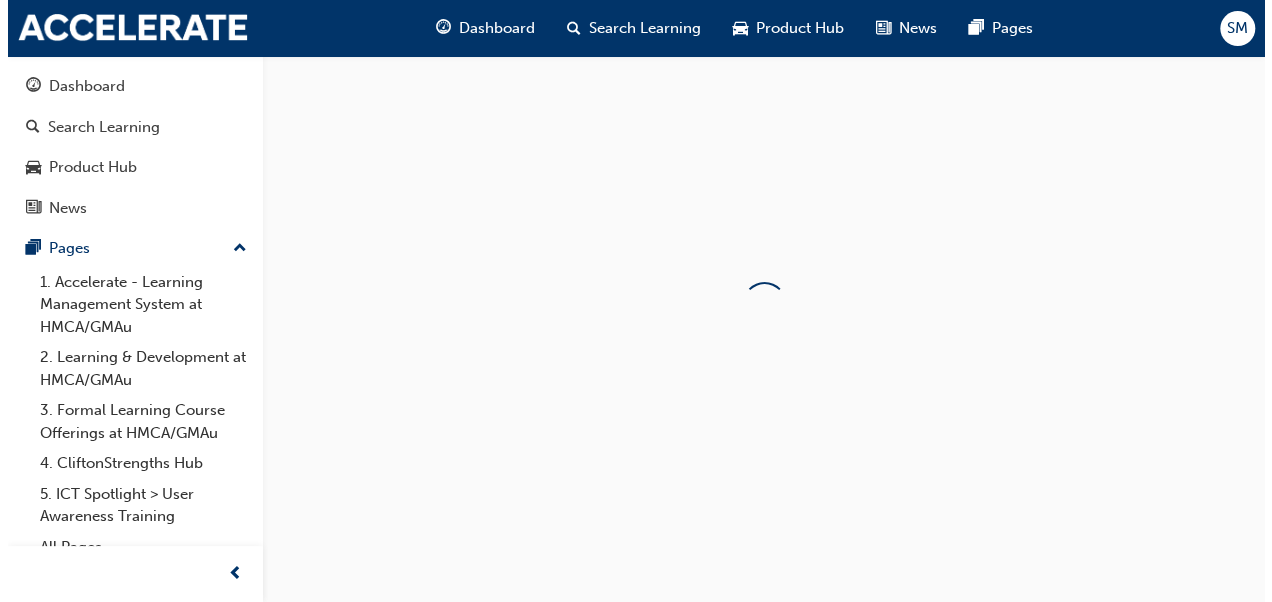 scroll, scrollTop: 0, scrollLeft: 0, axis: both 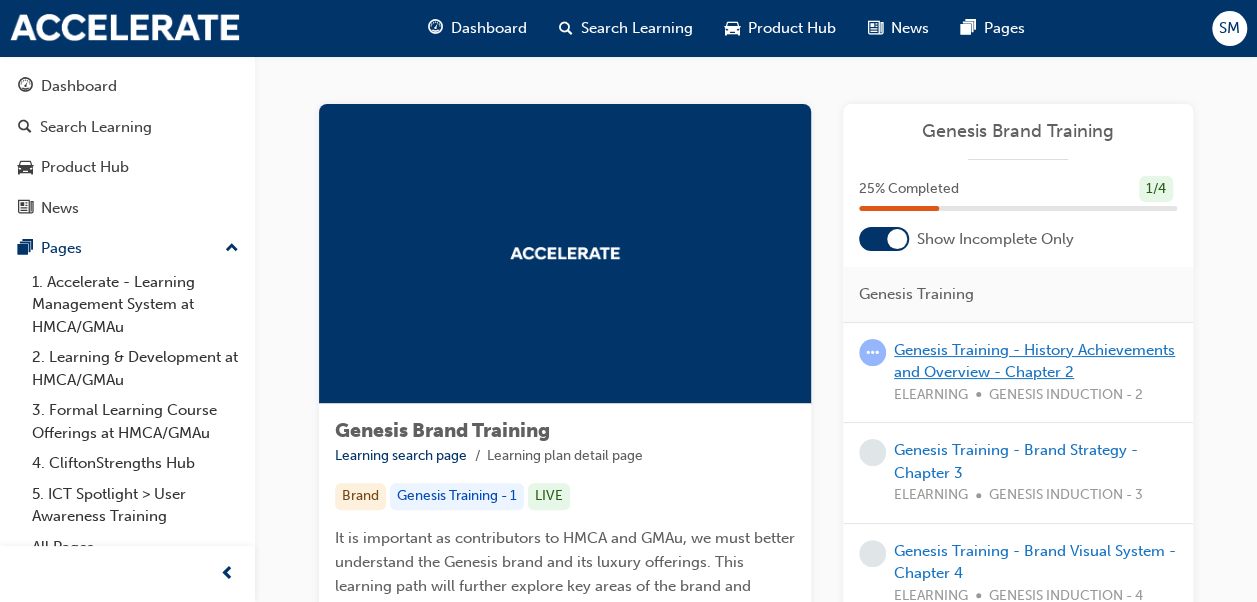 click on "Genesis Training - History Achievements and Overview - Chapter 2" at bounding box center (1034, 361) 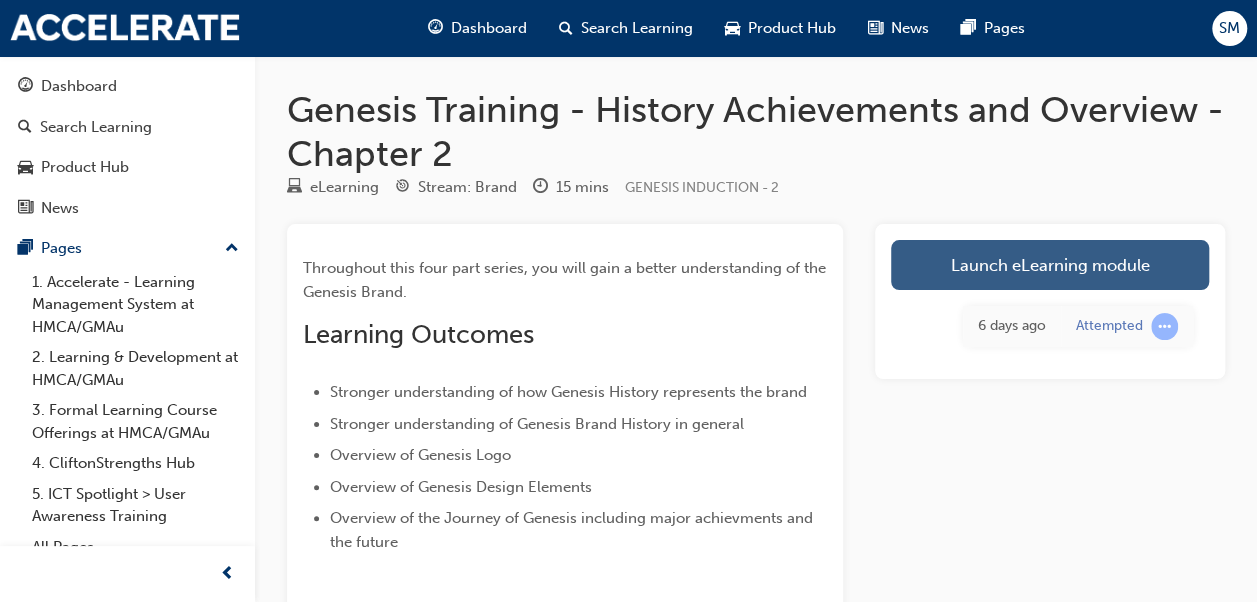 click on "Launch eLearning module" at bounding box center [1050, 265] 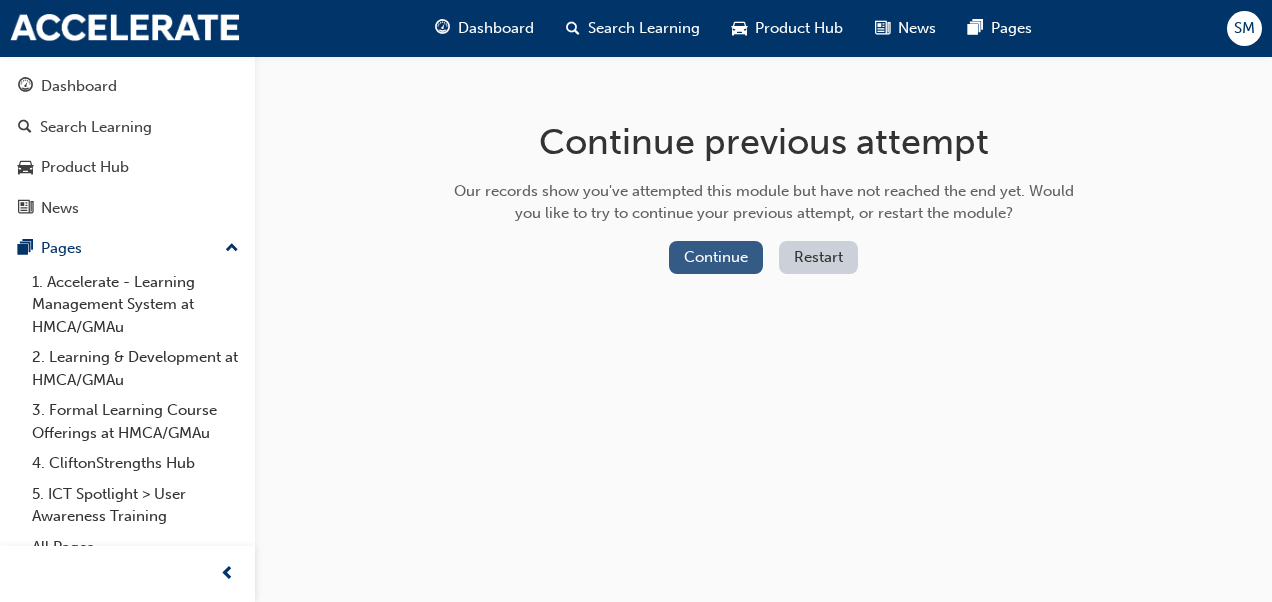click on "Continue" at bounding box center [716, 257] 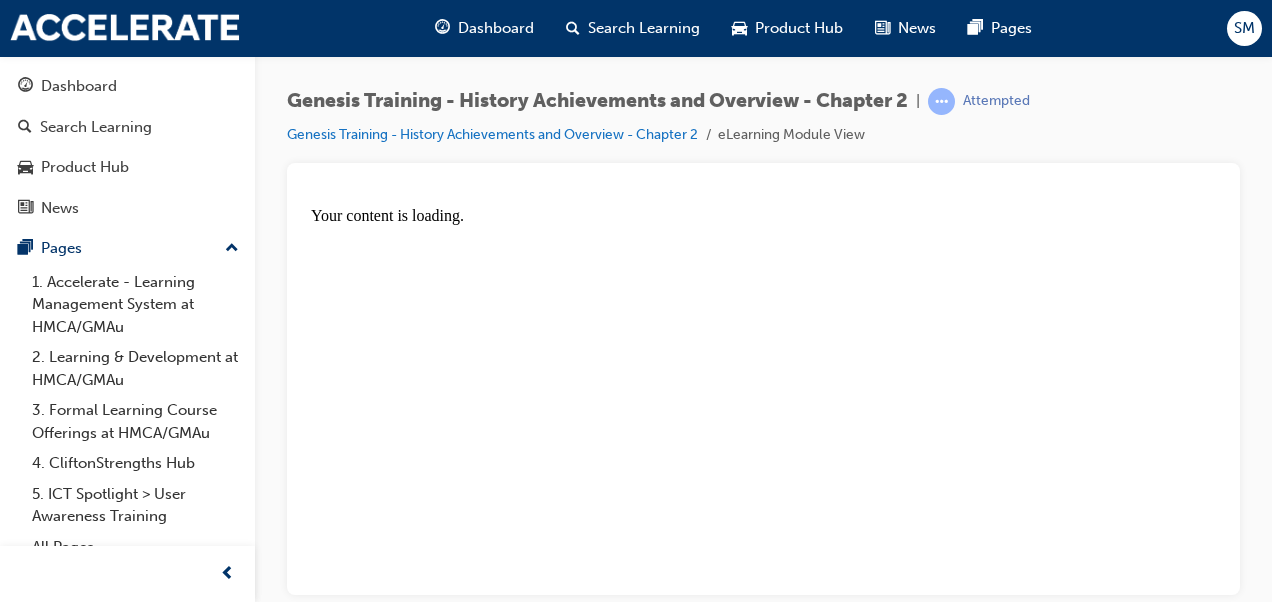 scroll, scrollTop: 0, scrollLeft: 0, axis: both 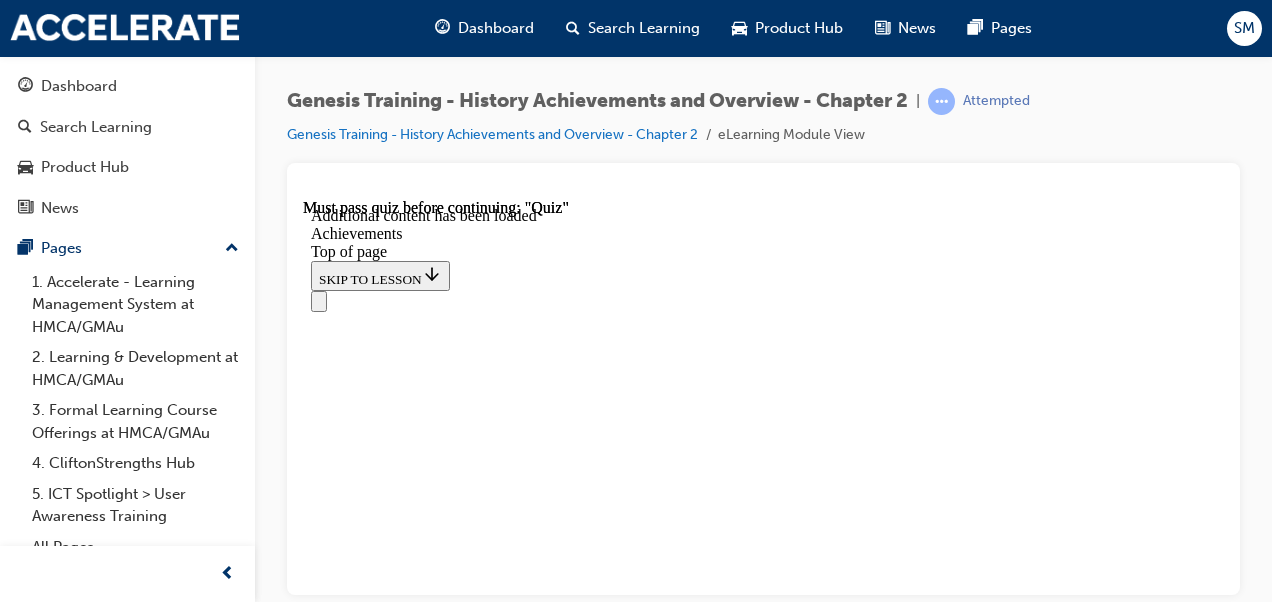 click at bounding box center [359, 12185] 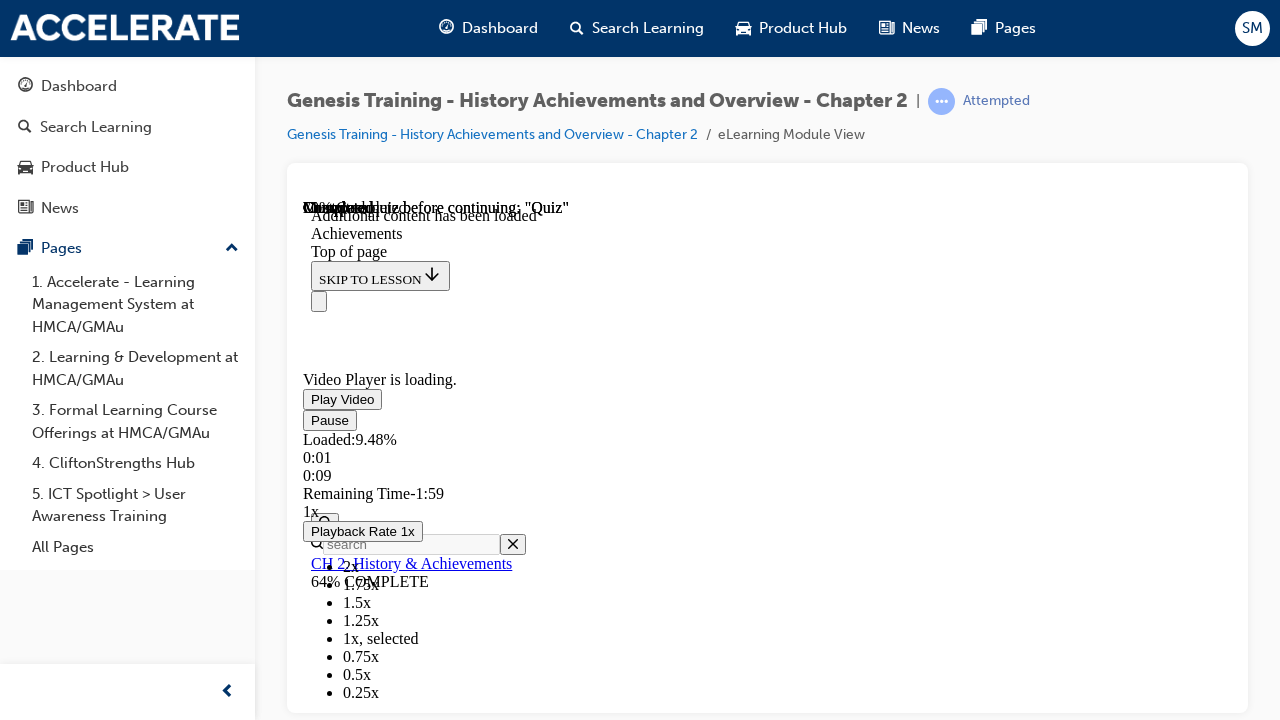 click on "0:01" at bounding box center (767, 457) 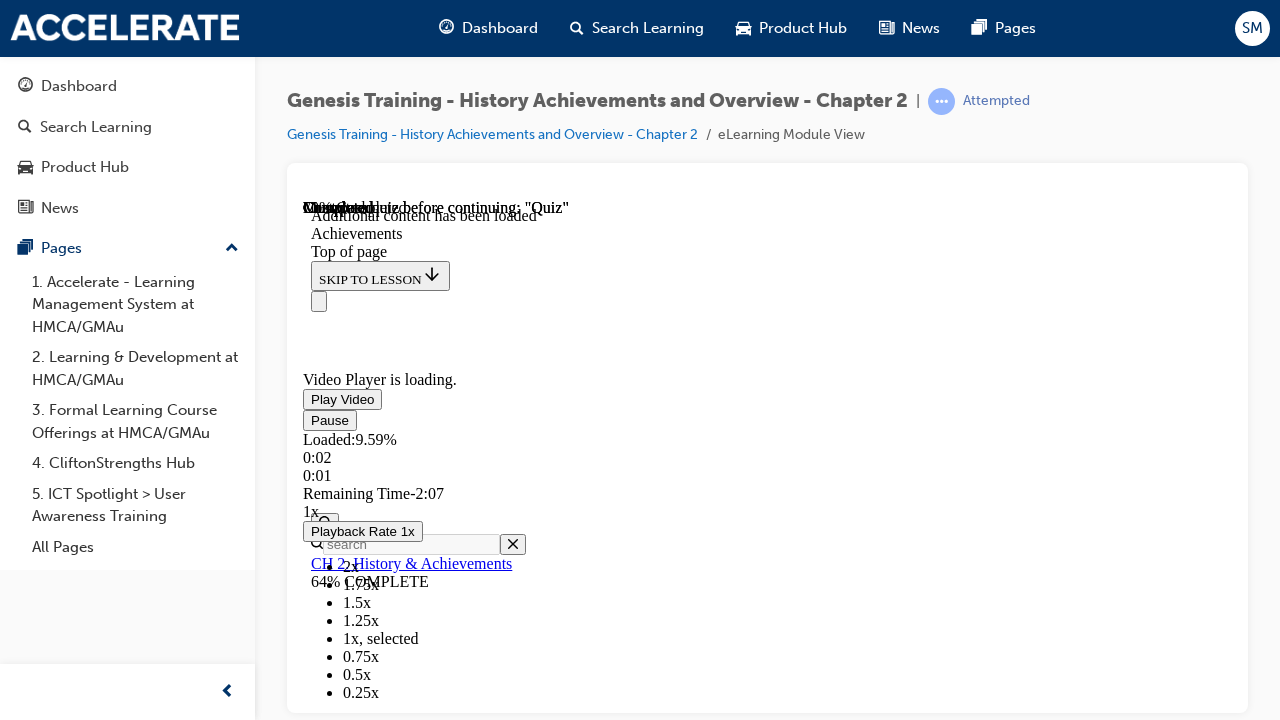 click at bounding box center [453, 273] 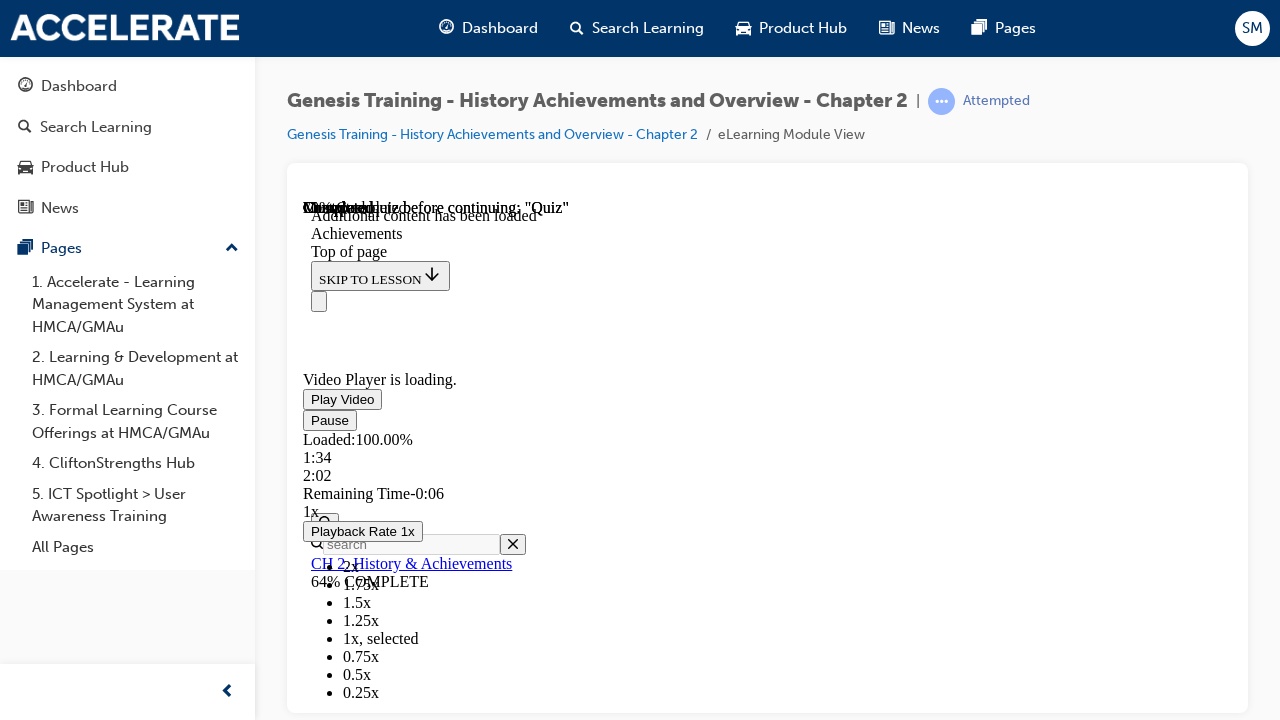 click on "Loaded :  100.00% 1:34 2:02" at bounding box center [767, 457] 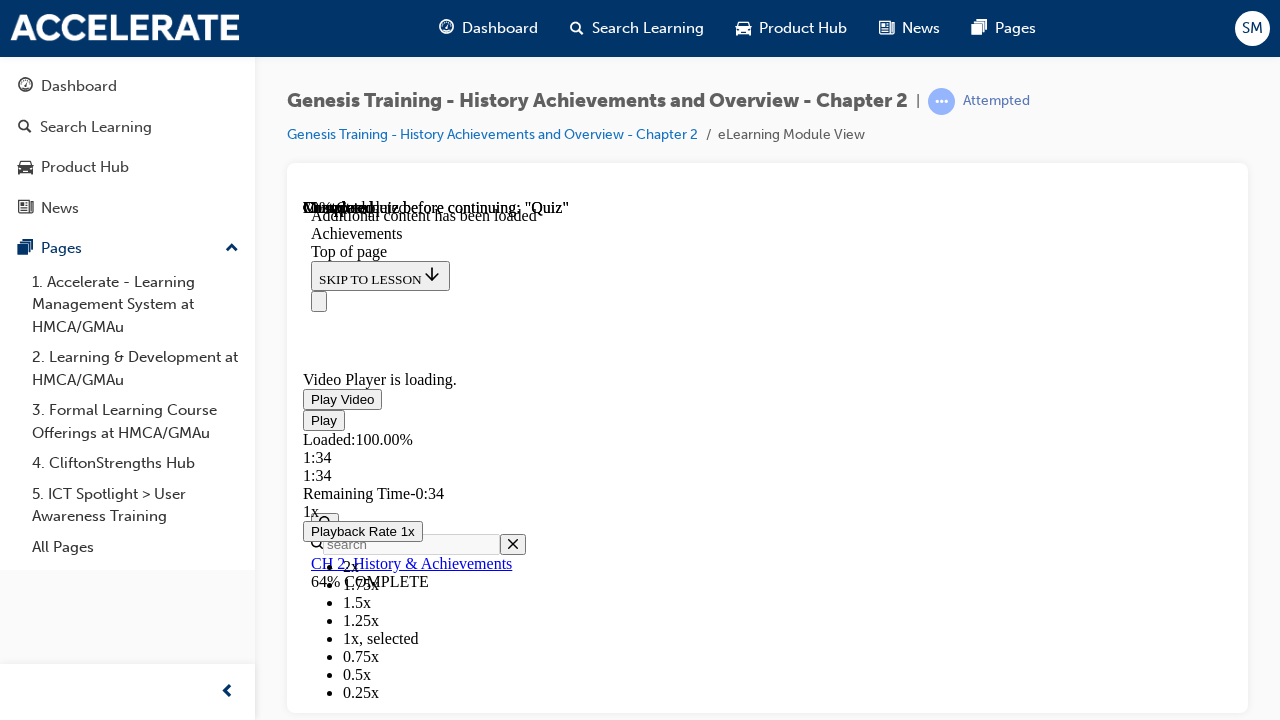 click on "1:34" at bounding box center (644, 475) 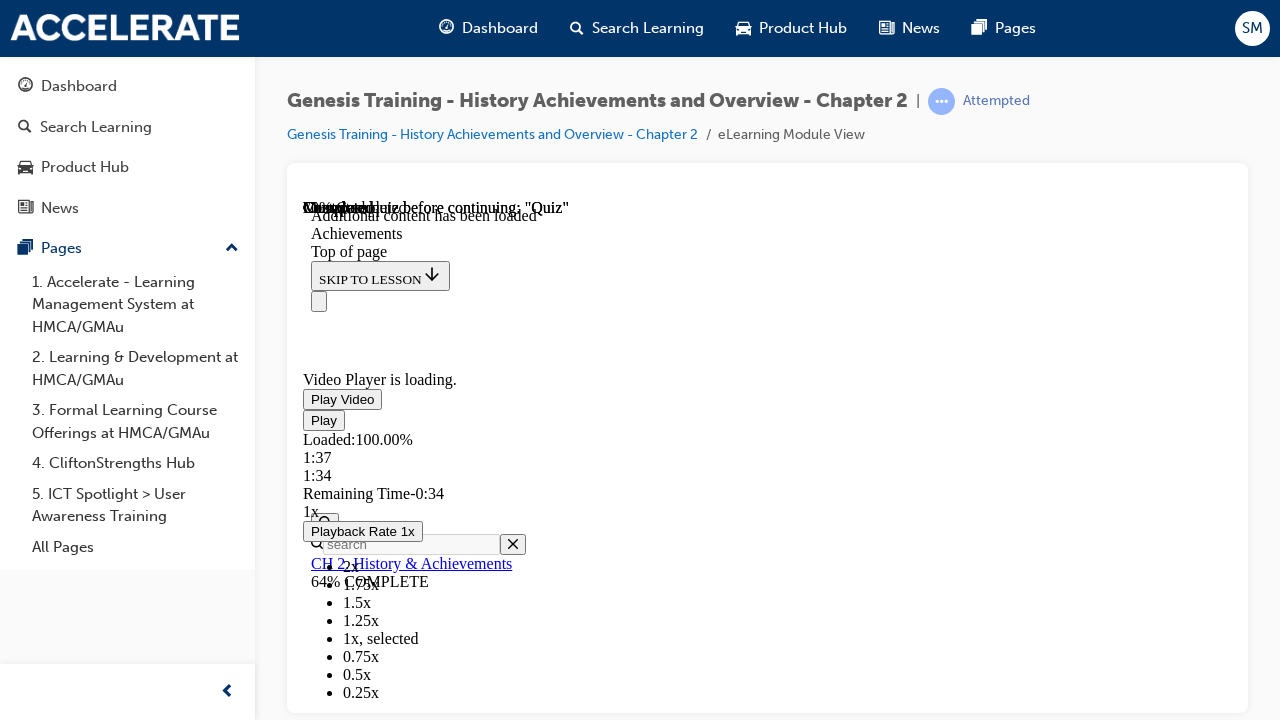 click on "Loaded :  100.00% 1:37 1:34" at bounding box center (767, 457) 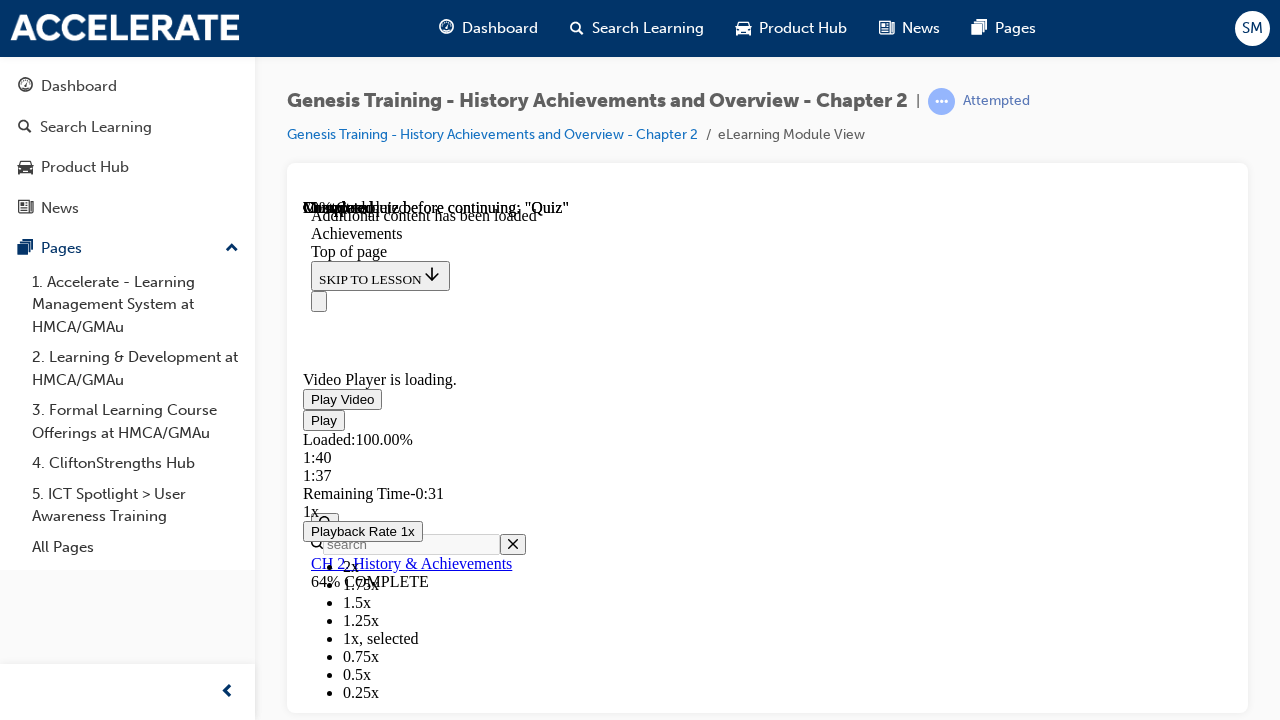 click on "Loaded :  100.00% 1:40 1:37" at bounding box center [767, 457] 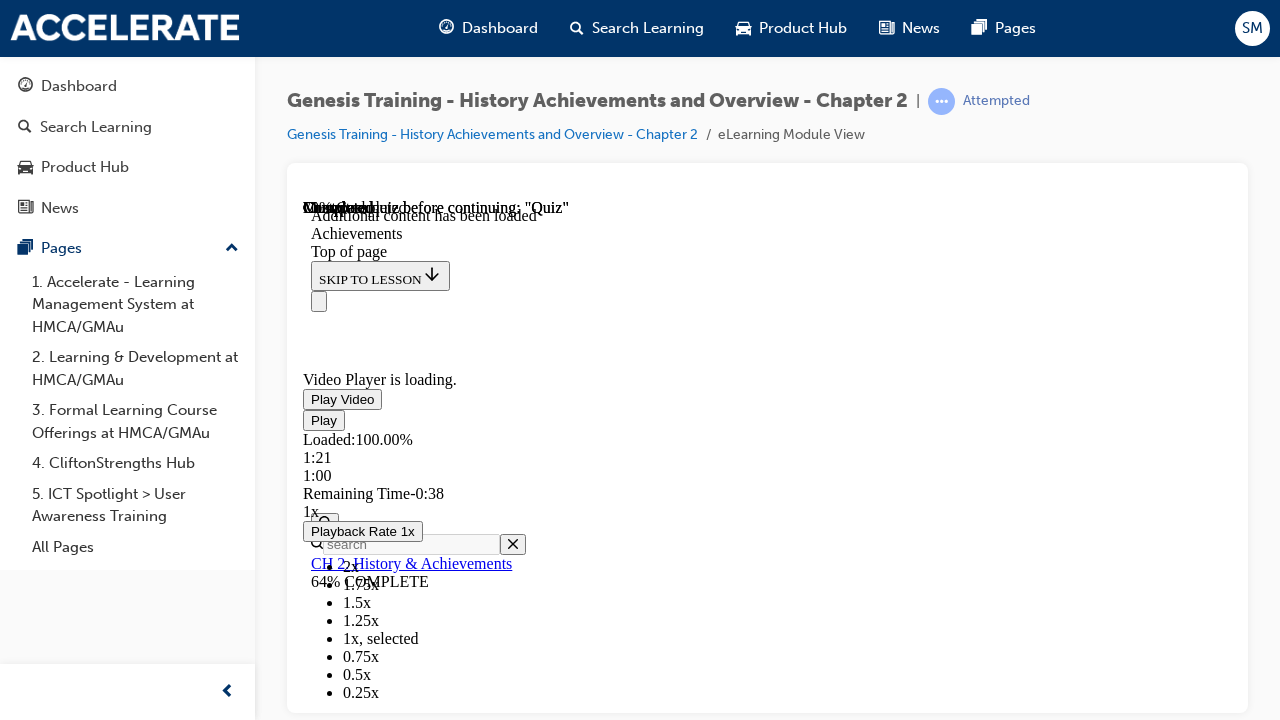 click on "Loaded :  100.00% 1:21 1:00" at bounding box center [767, 457] 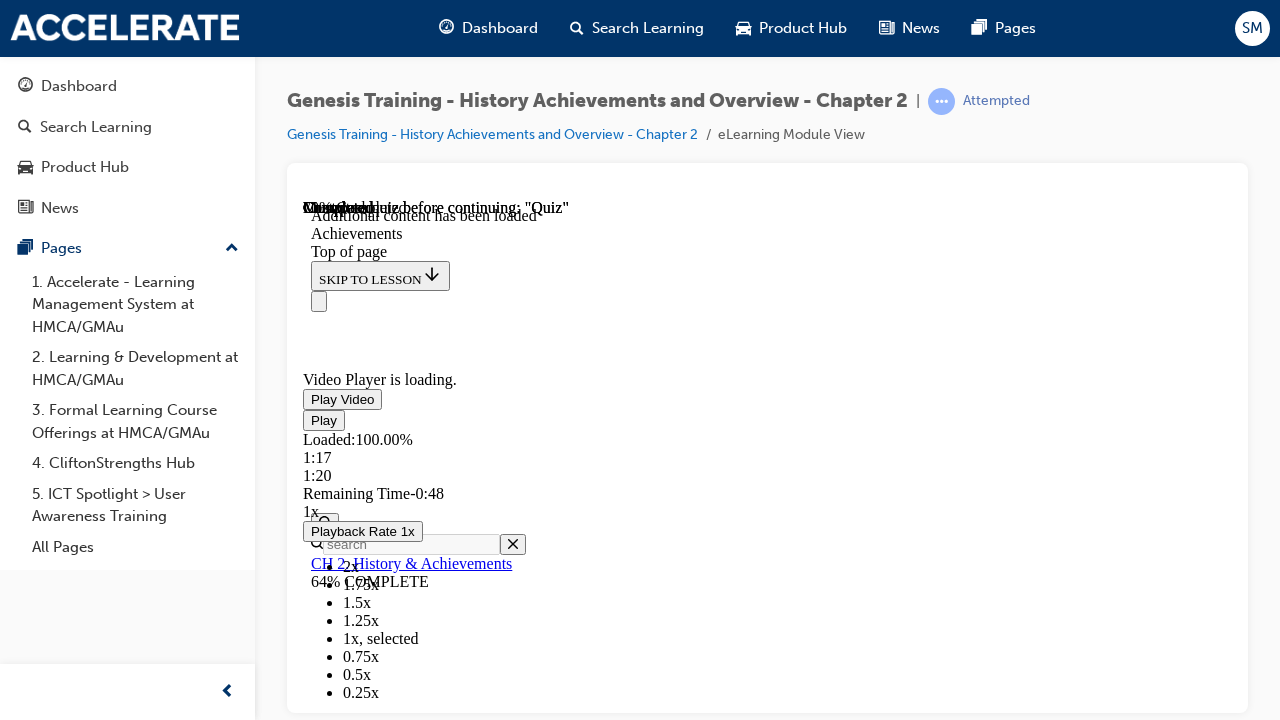 click at bounding box center (311, 398) 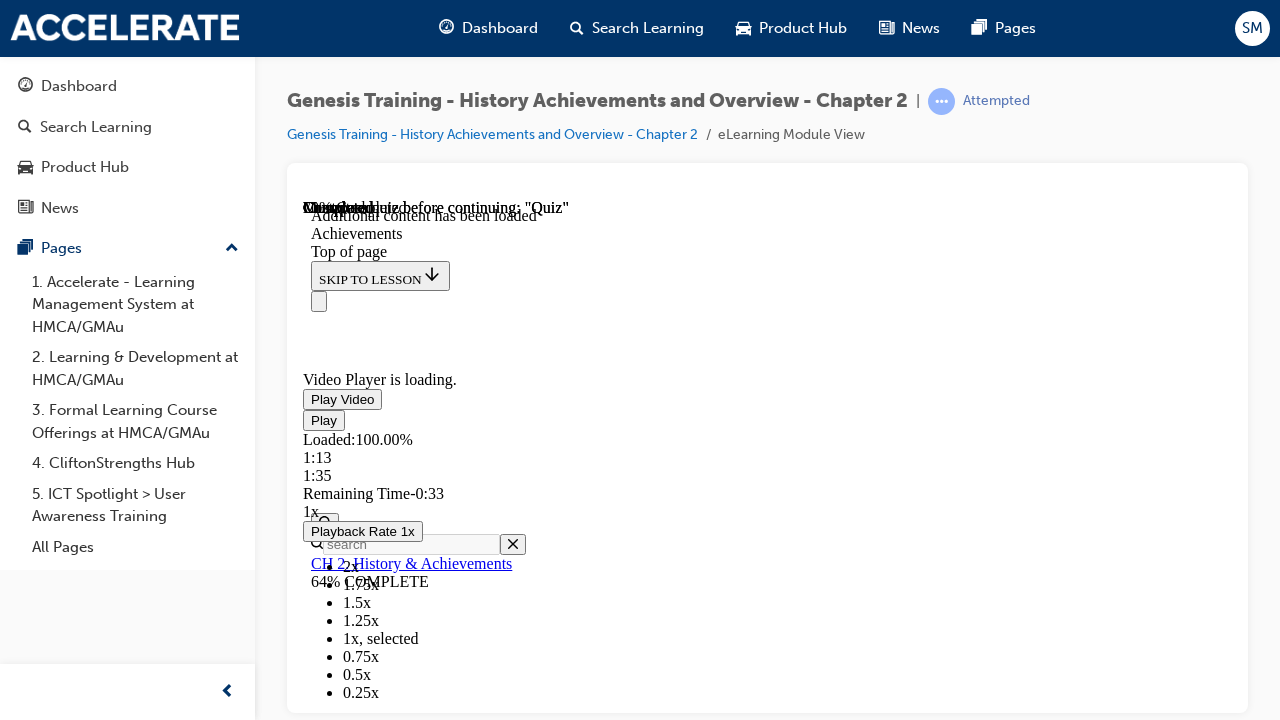 click on "Loaded :  100.00% 1:13 1:35" at bounding box center (767, 457) 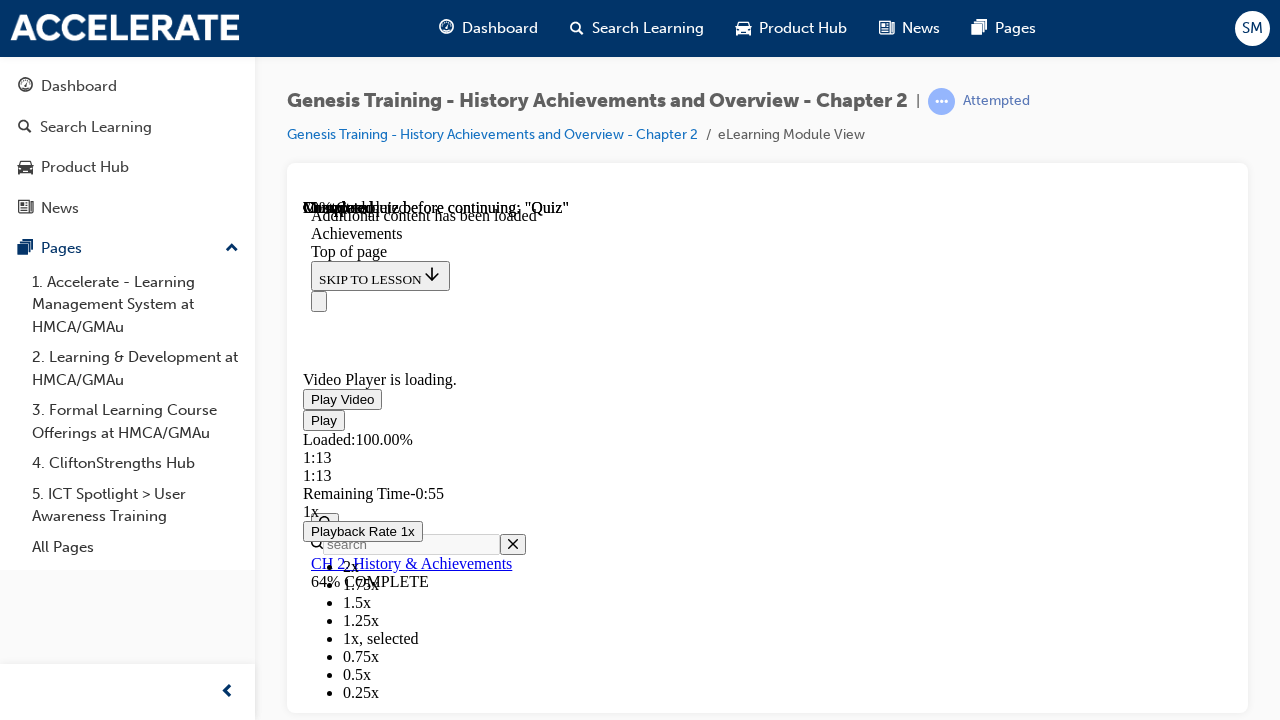 click on "Loaded :  100.00% 1:13 1:13" at bounding box center [767, 457] 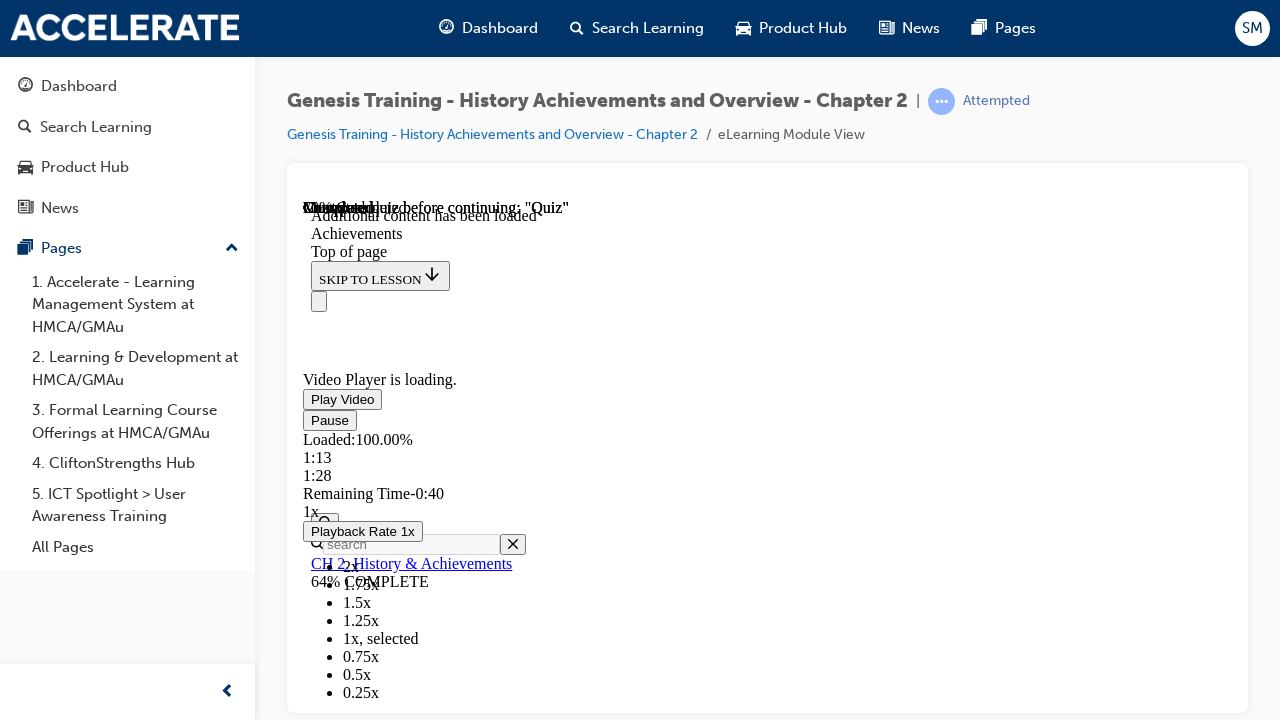 click at bounding box center [453, 273] 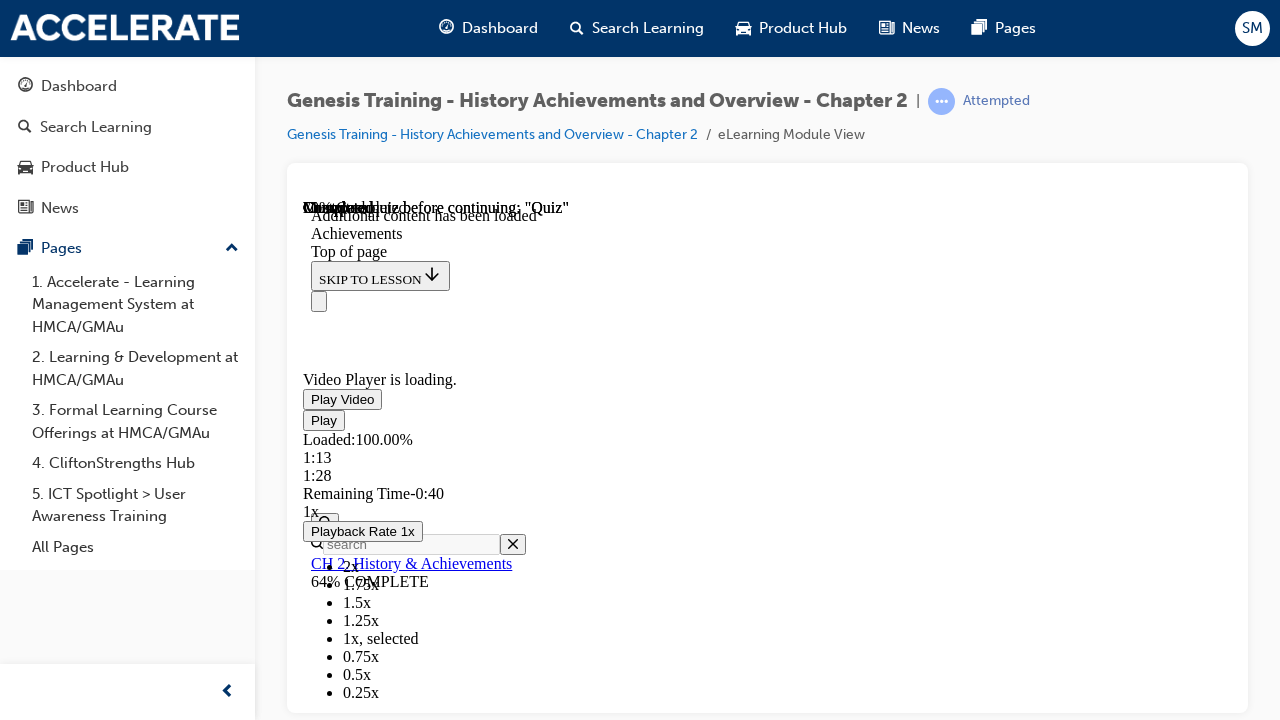 click at bounding box center [453, 273] 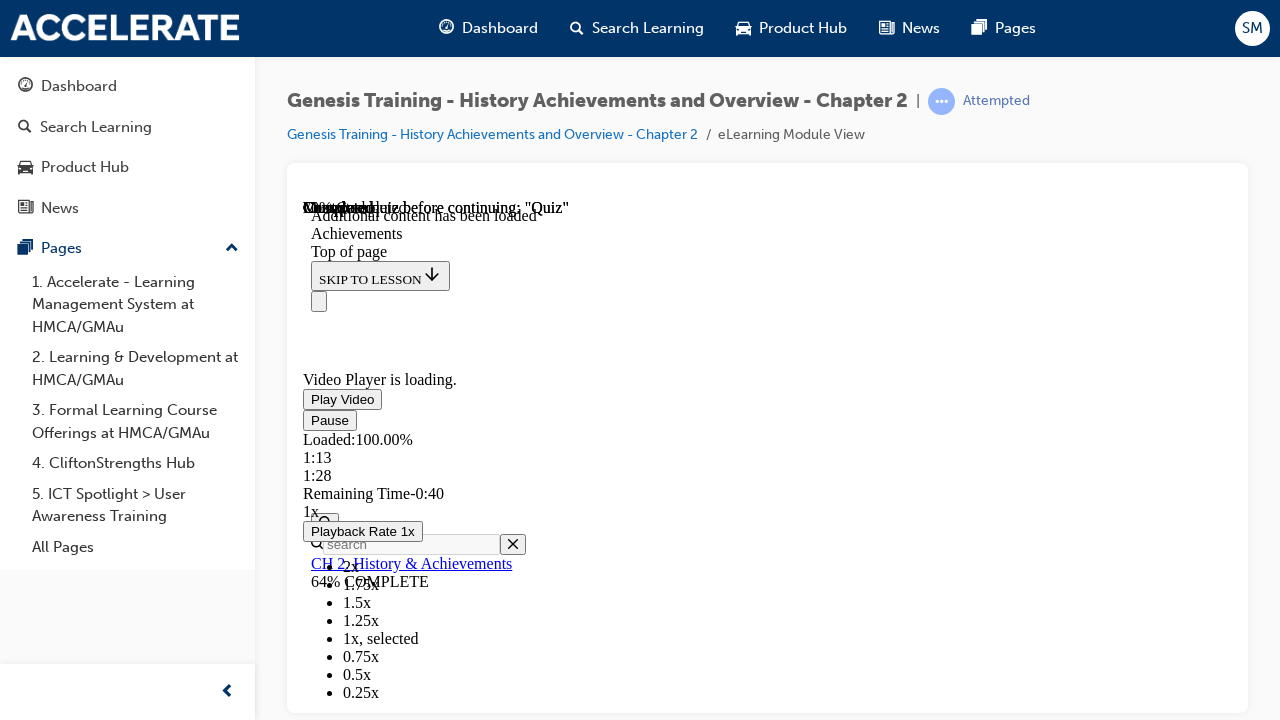 click at bounding box center (453, 273) 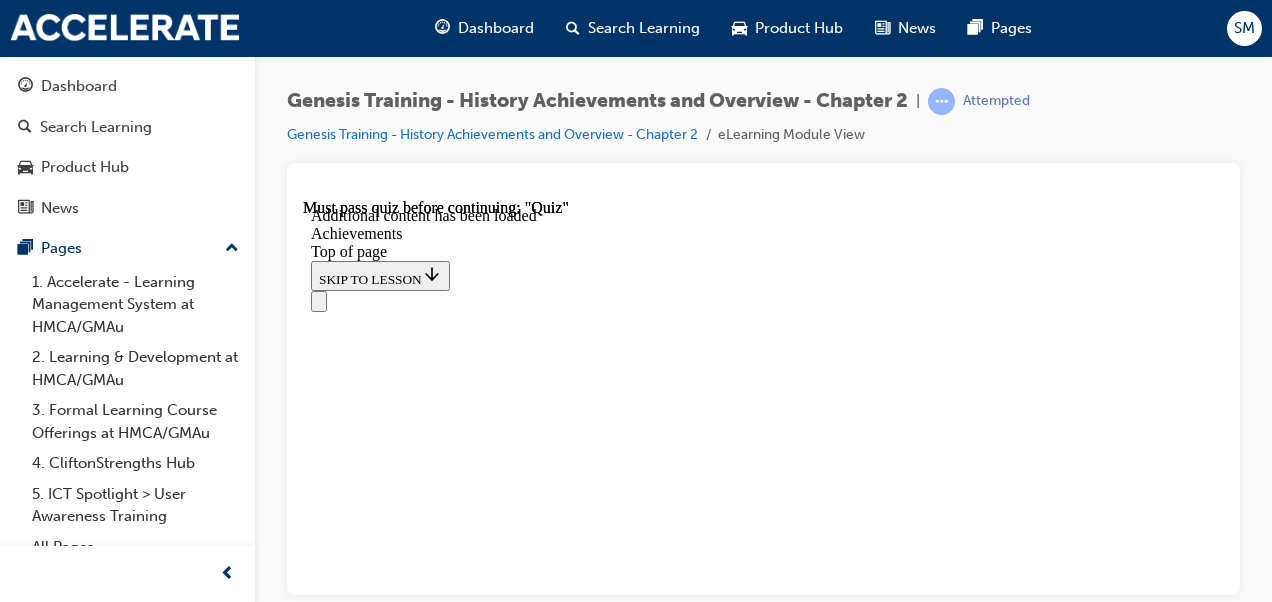 click at bounding box center (477, 12585) 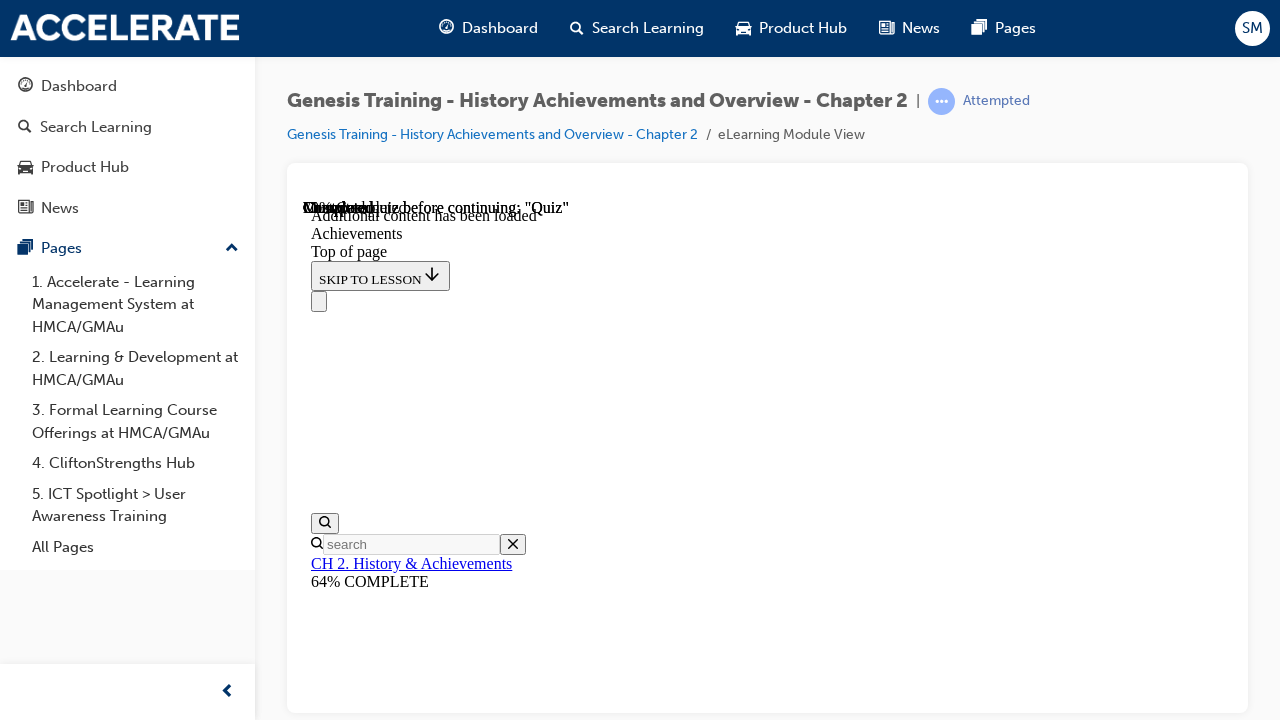 type 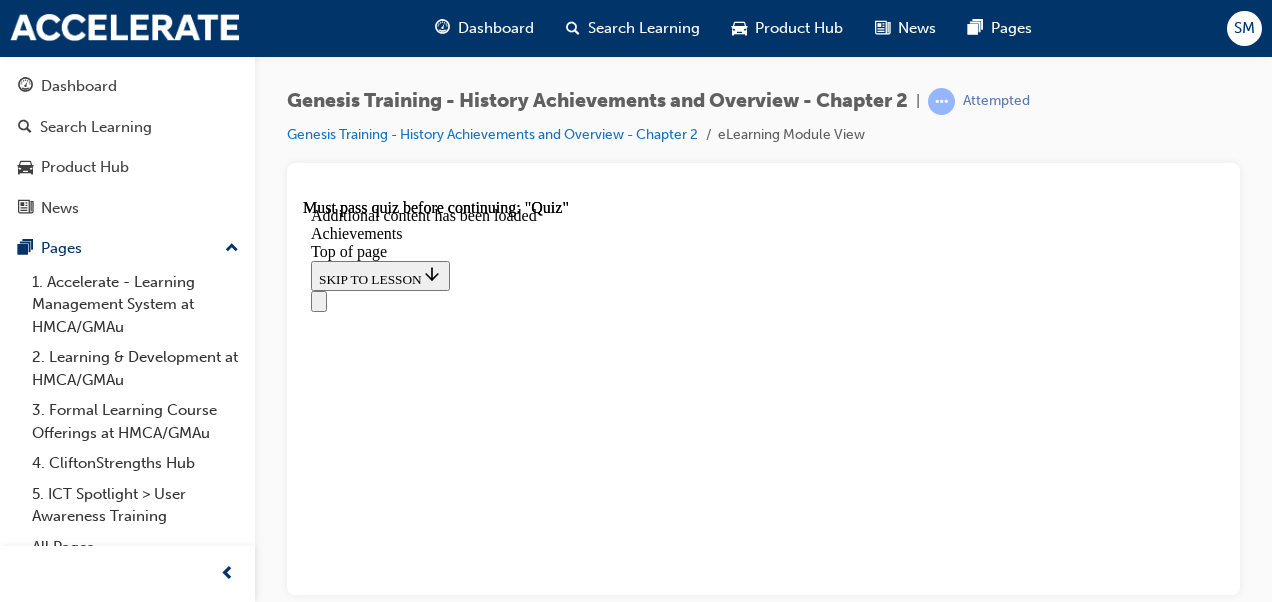 click at bounding box center (359, 12185) 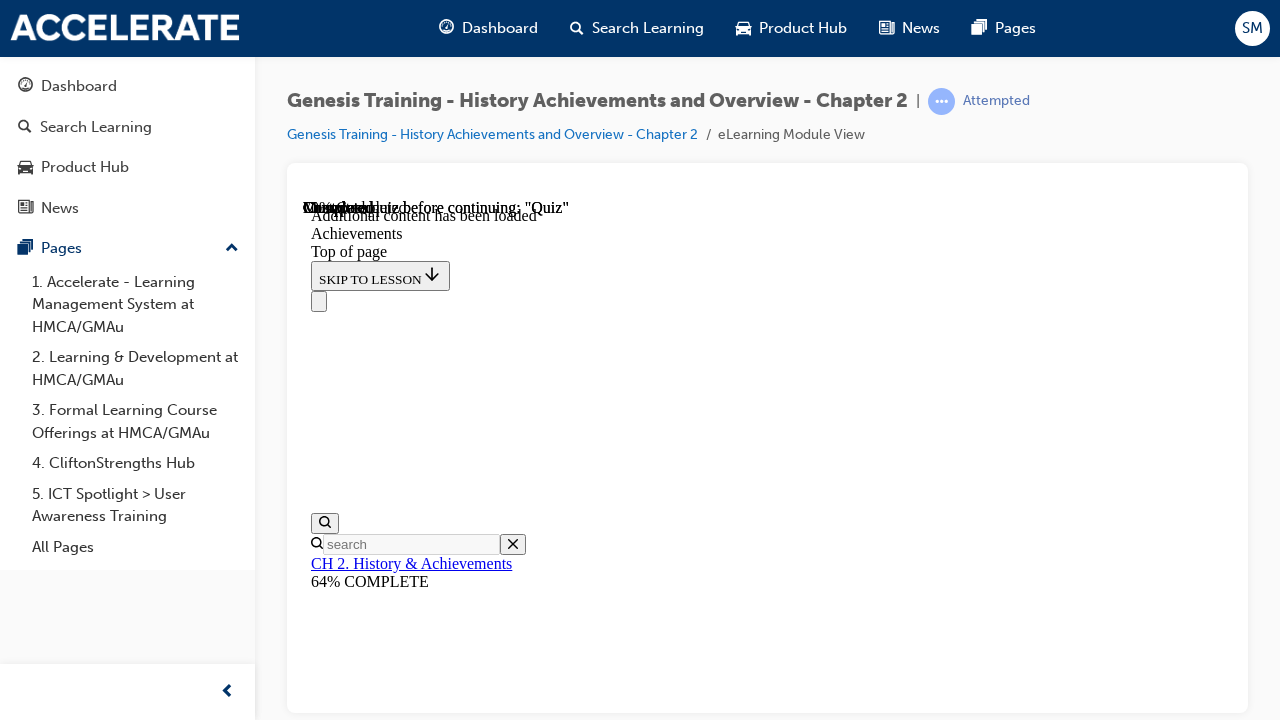 click on "Exit Fullscreen" at bounding box center [520, 8199] 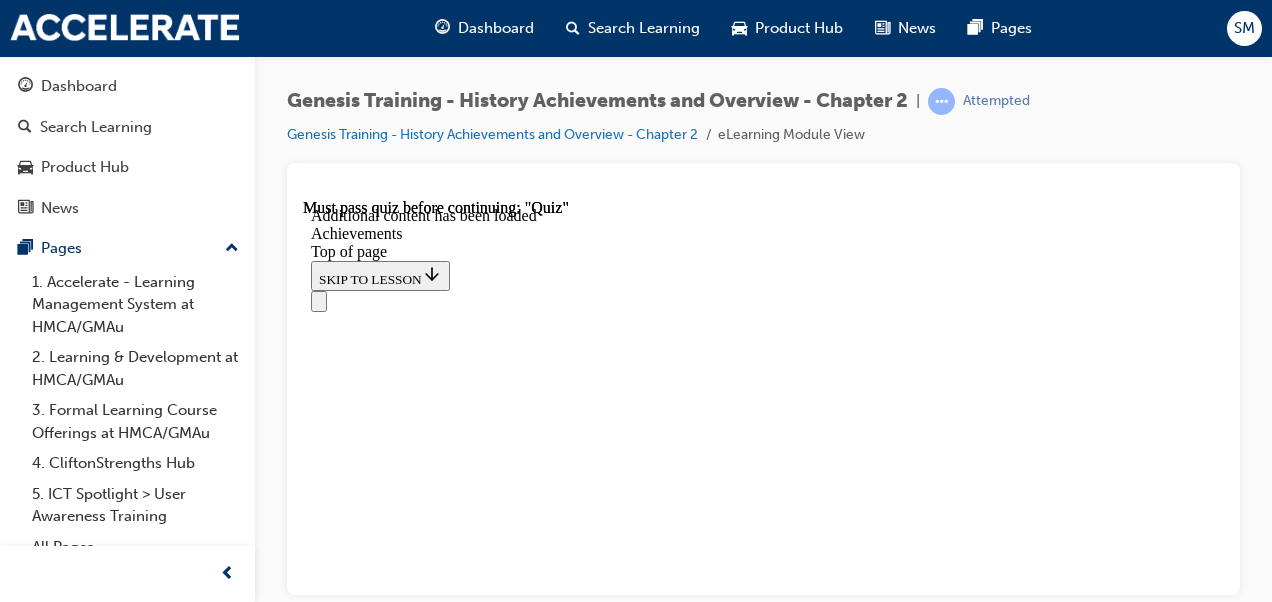 click at bounding box center (501, 12060) 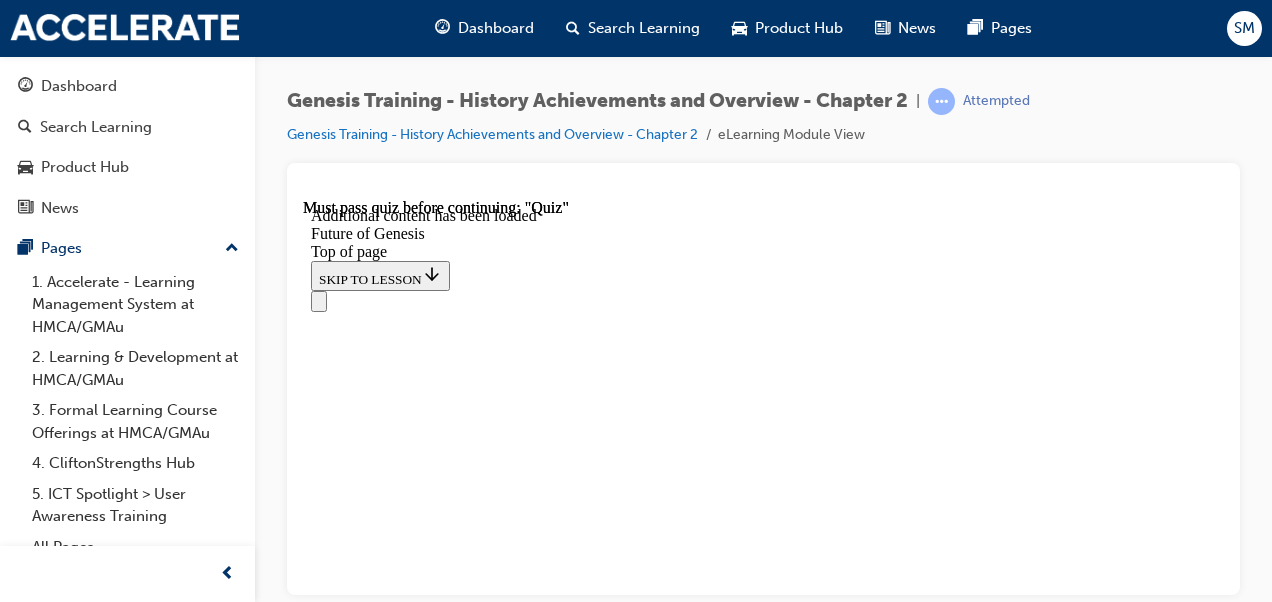 scroll, scrollTop: 0, scrollLeft: 0, axis: both 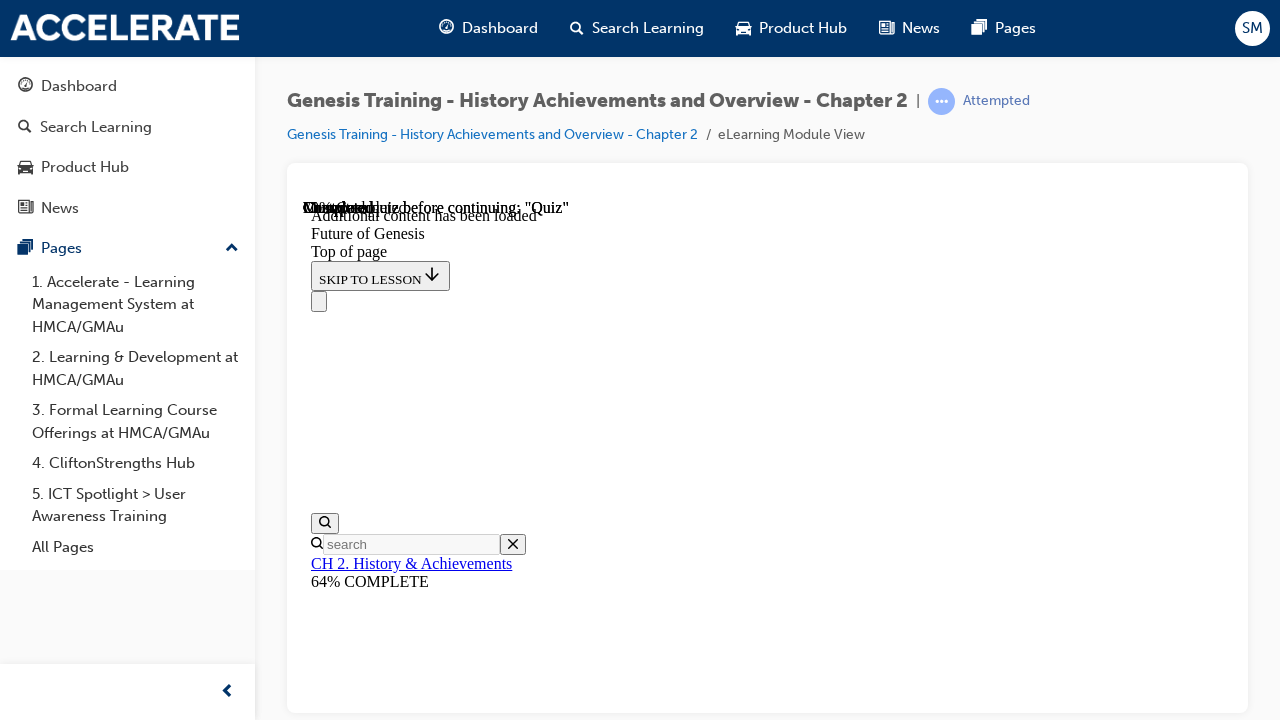 type 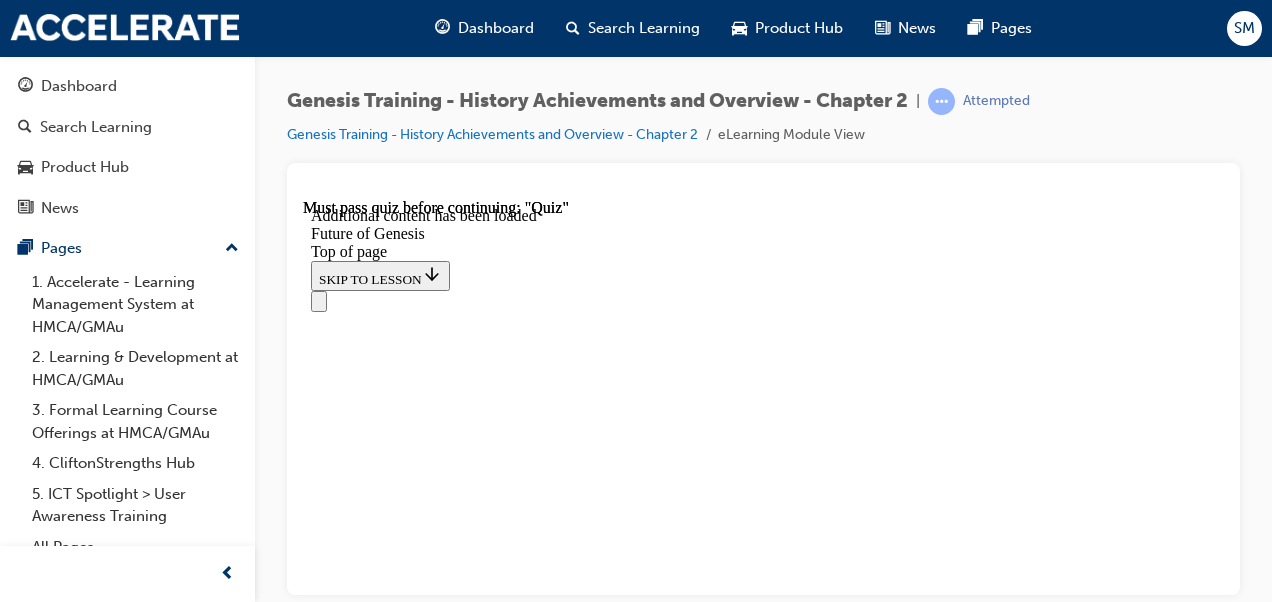 click at bounding box center [763, 300] 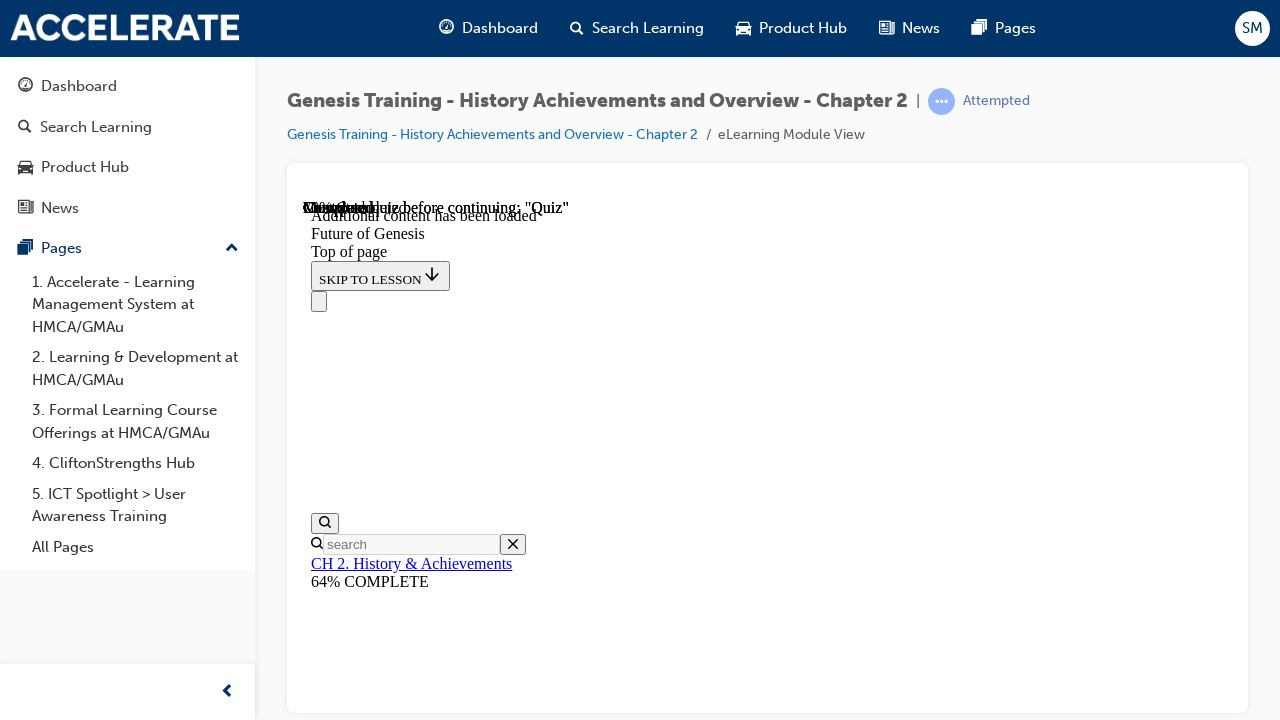 click at bounding box center [501, 3363] 